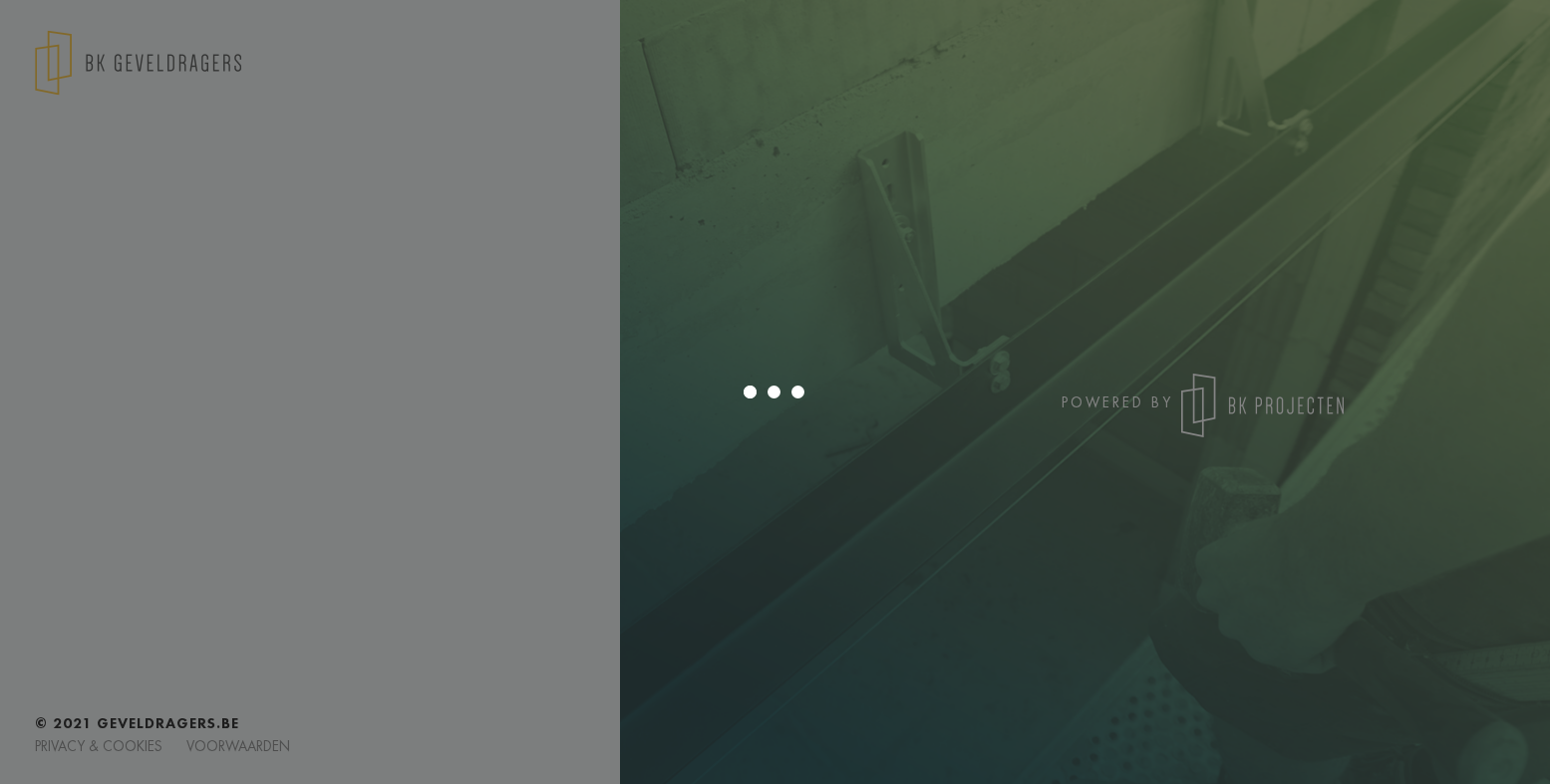 scroll, scrollTop: 0, scrollLeft: 0, axis: both 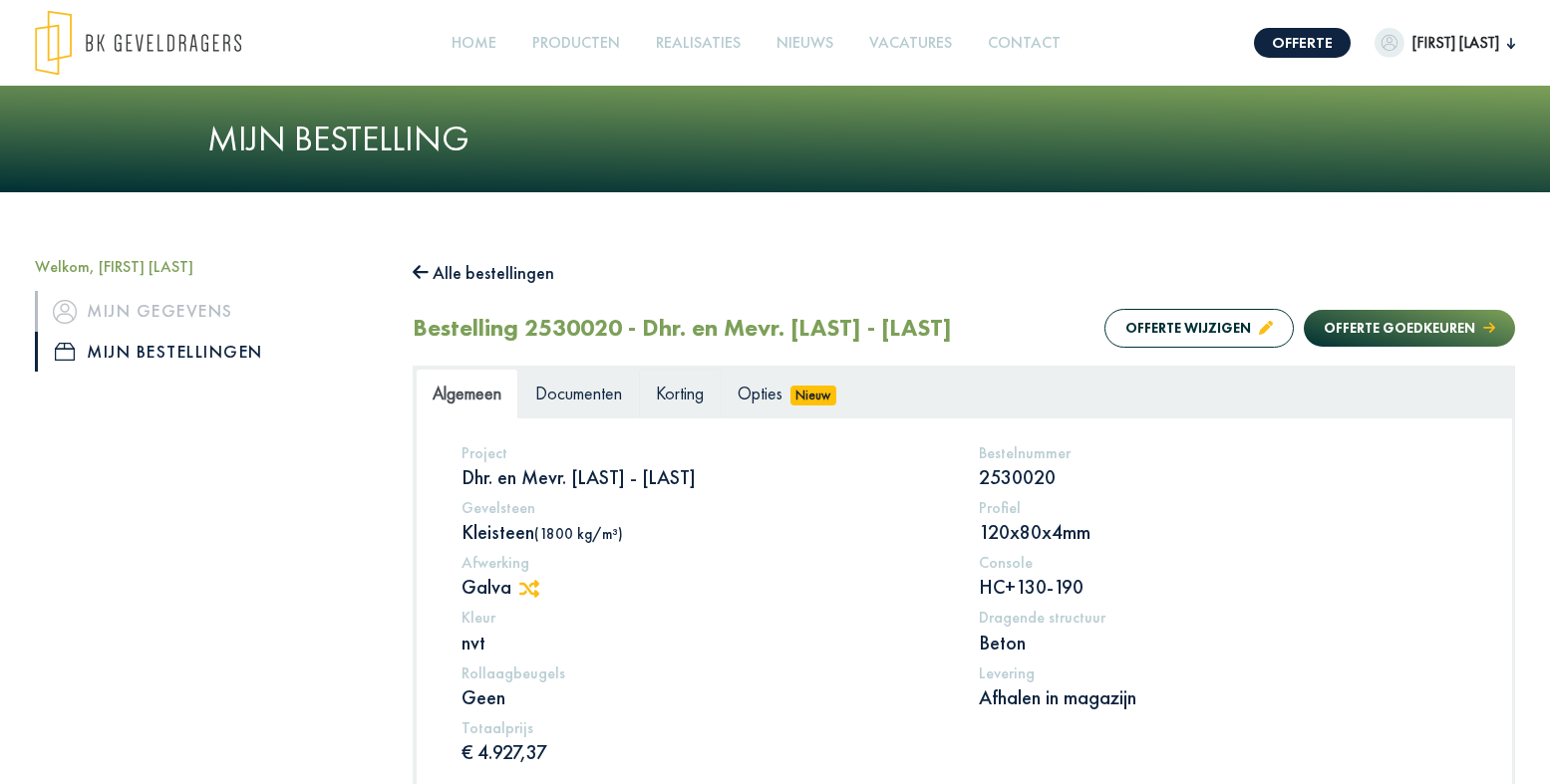 click on "Korting" at bounding box center (680, 392) 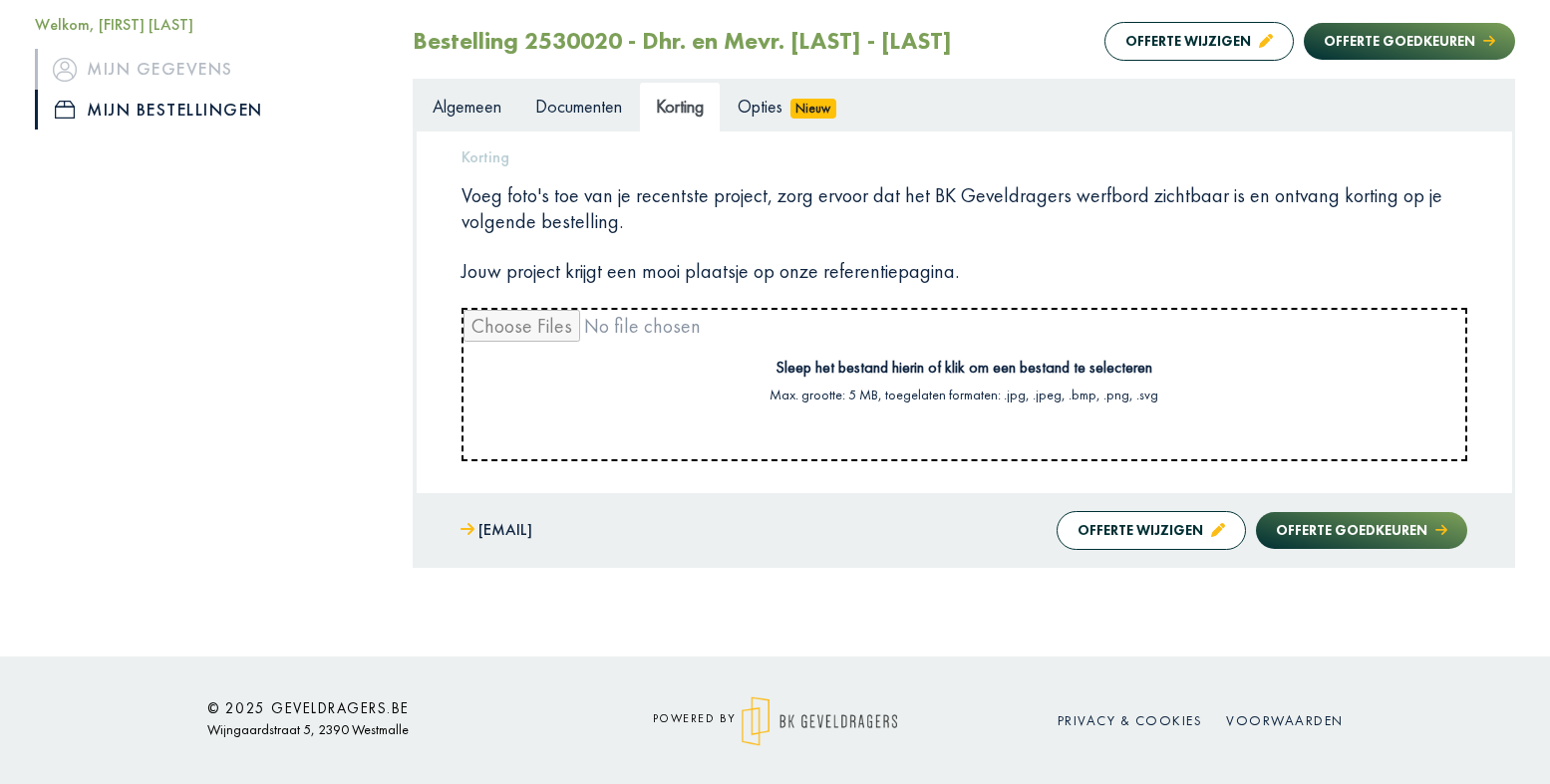 scroll, scrollTop: 286, scrollLeft: 0, axis: vertical 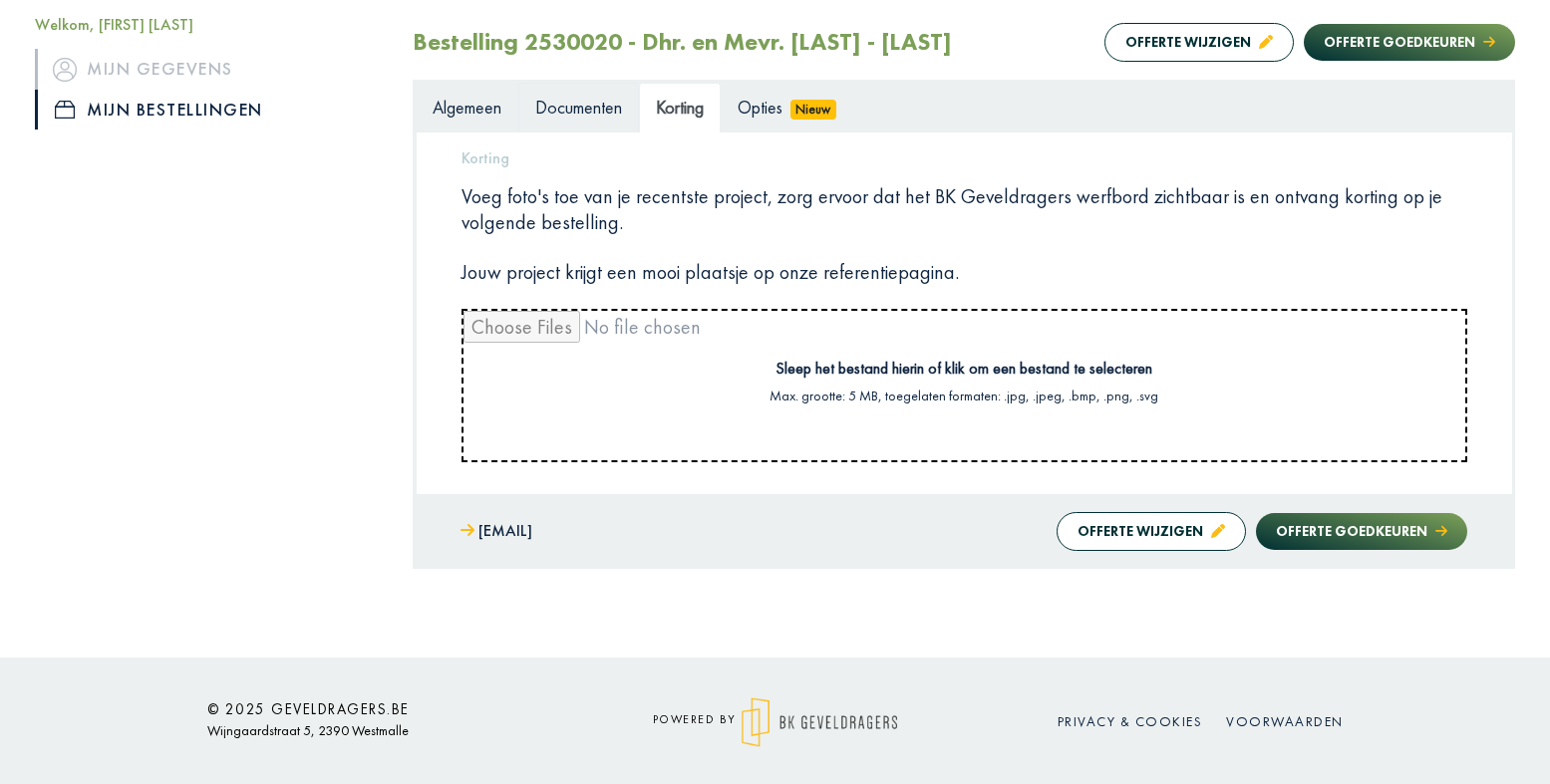 click on "Documenten" at bounding box center [578, 107] 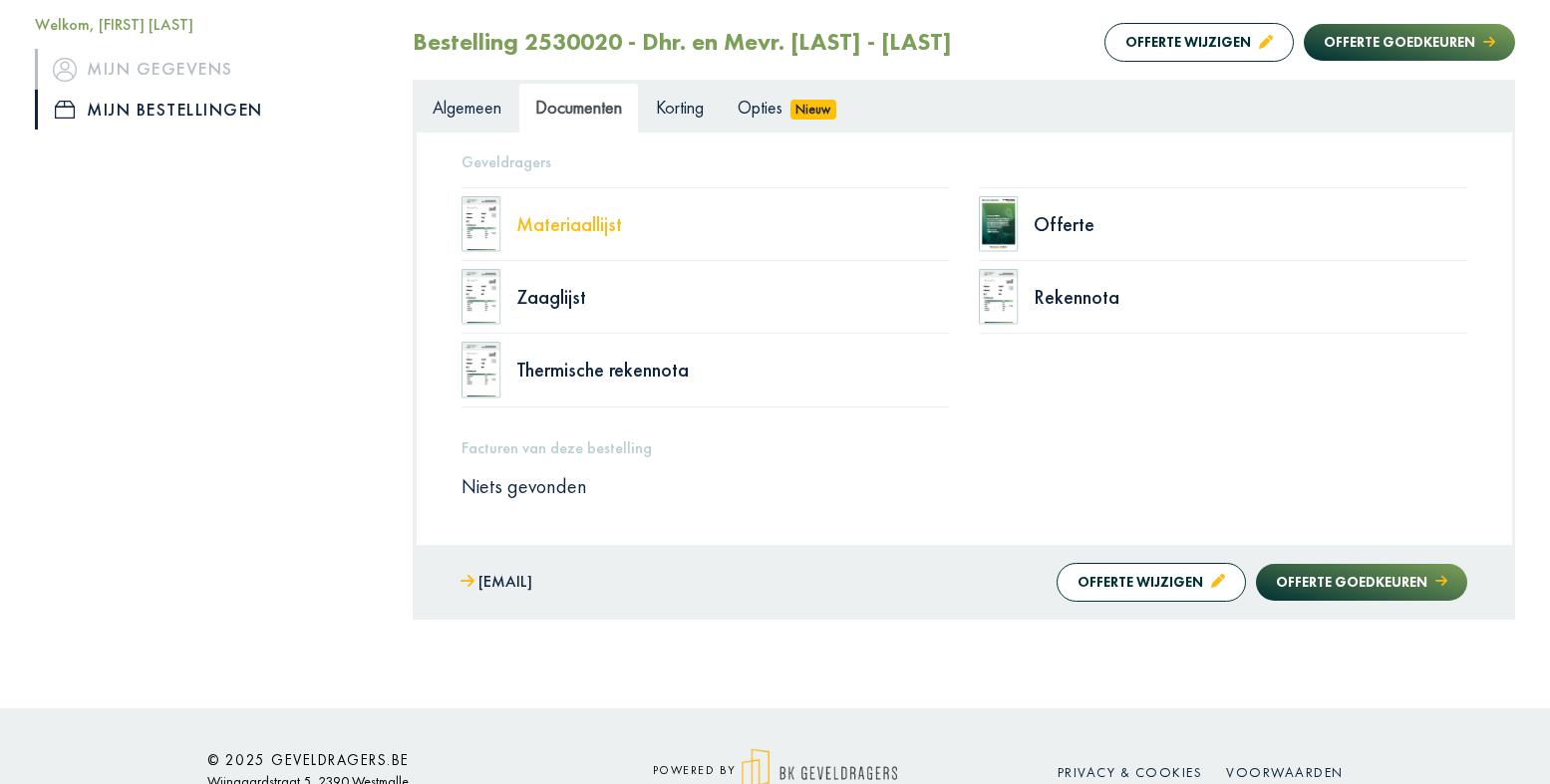 click on "Materiaallijst" at bounding box center [733, 224] 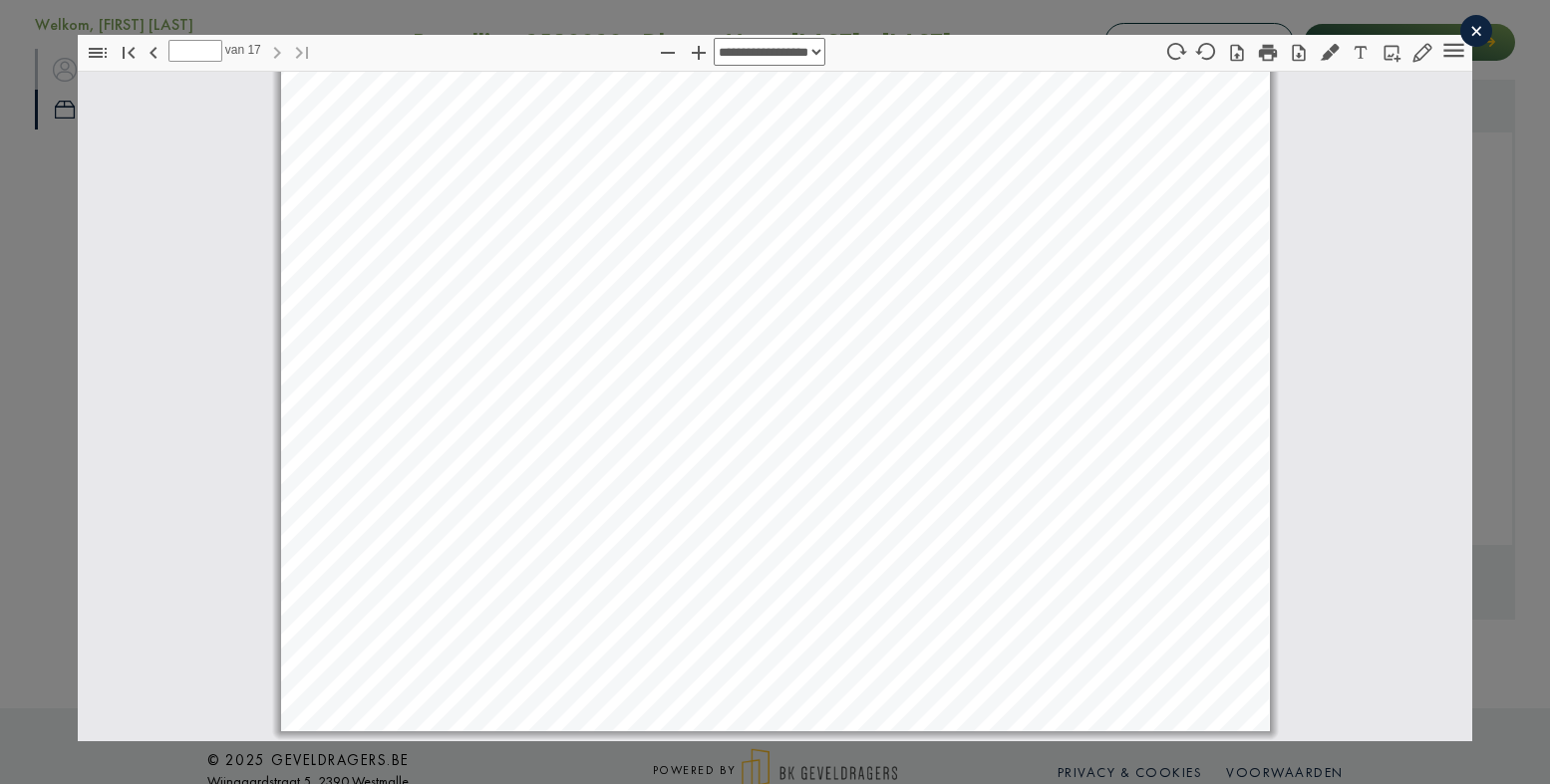 scroll, scrollTop: 23284, scrollLeft: 0, axis: vertical 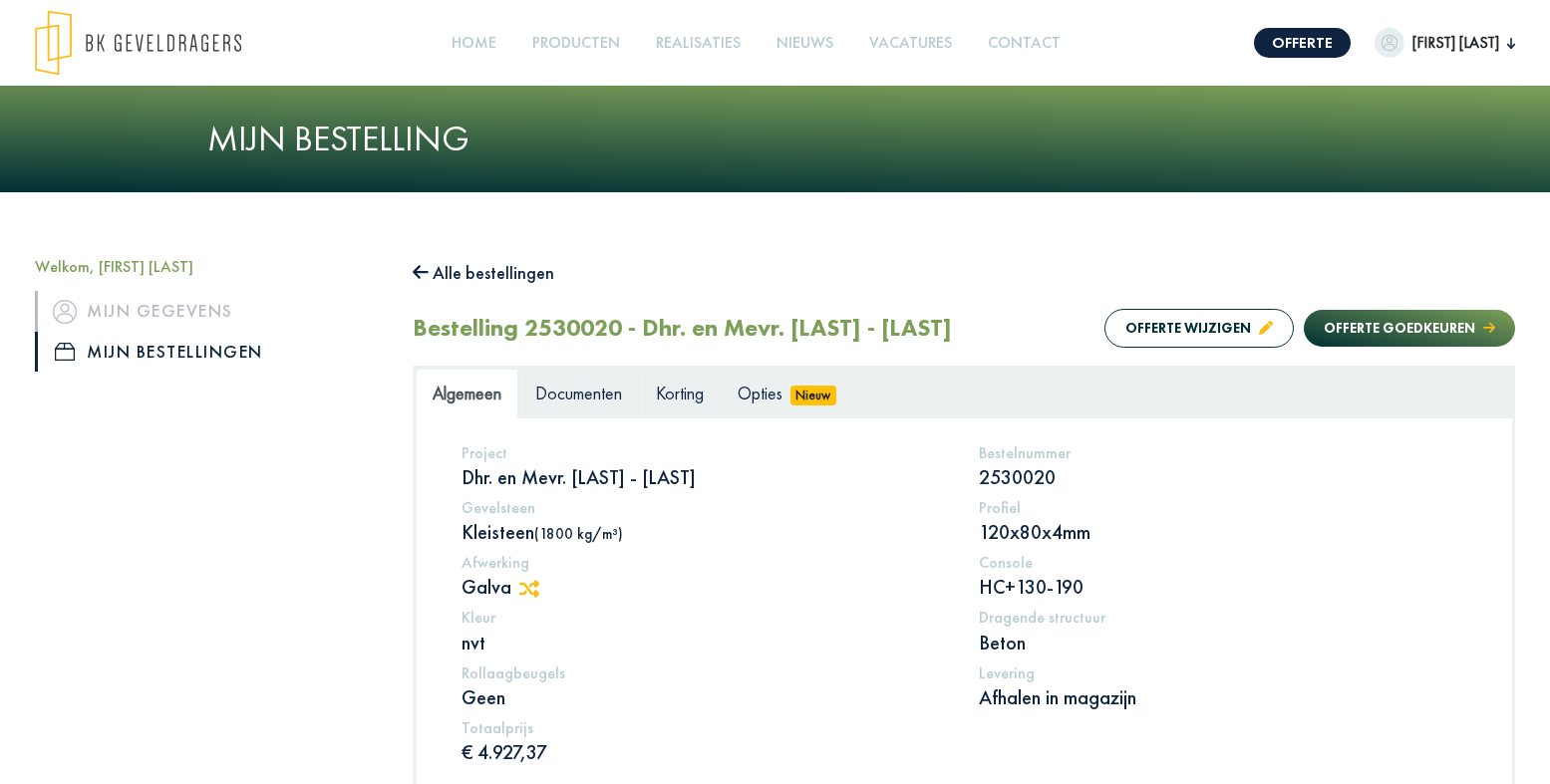 click on "Documenten" at bounding box center [578, 392] 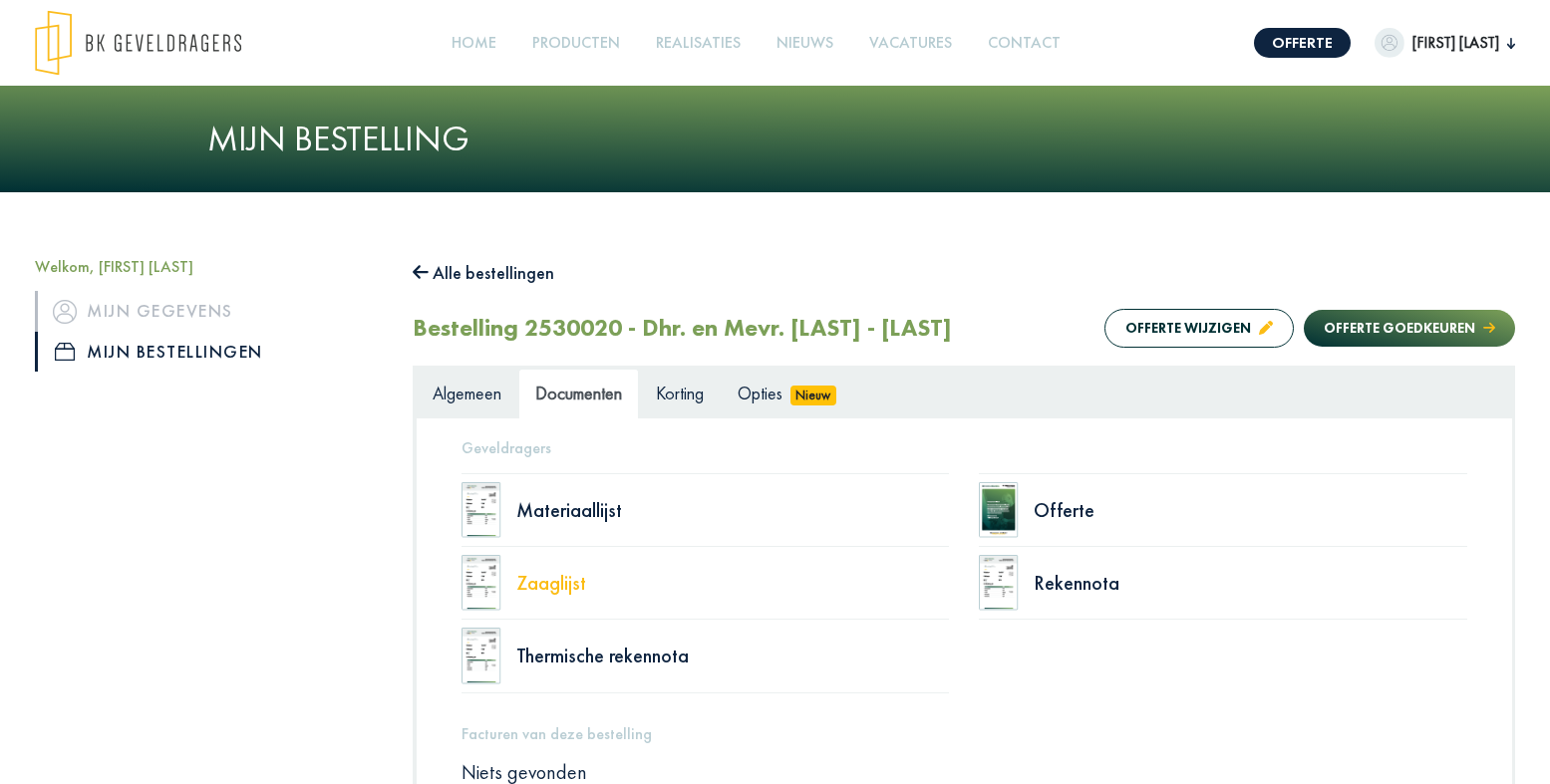 click on "Zaaglijst" at bounding box center (733, 510) 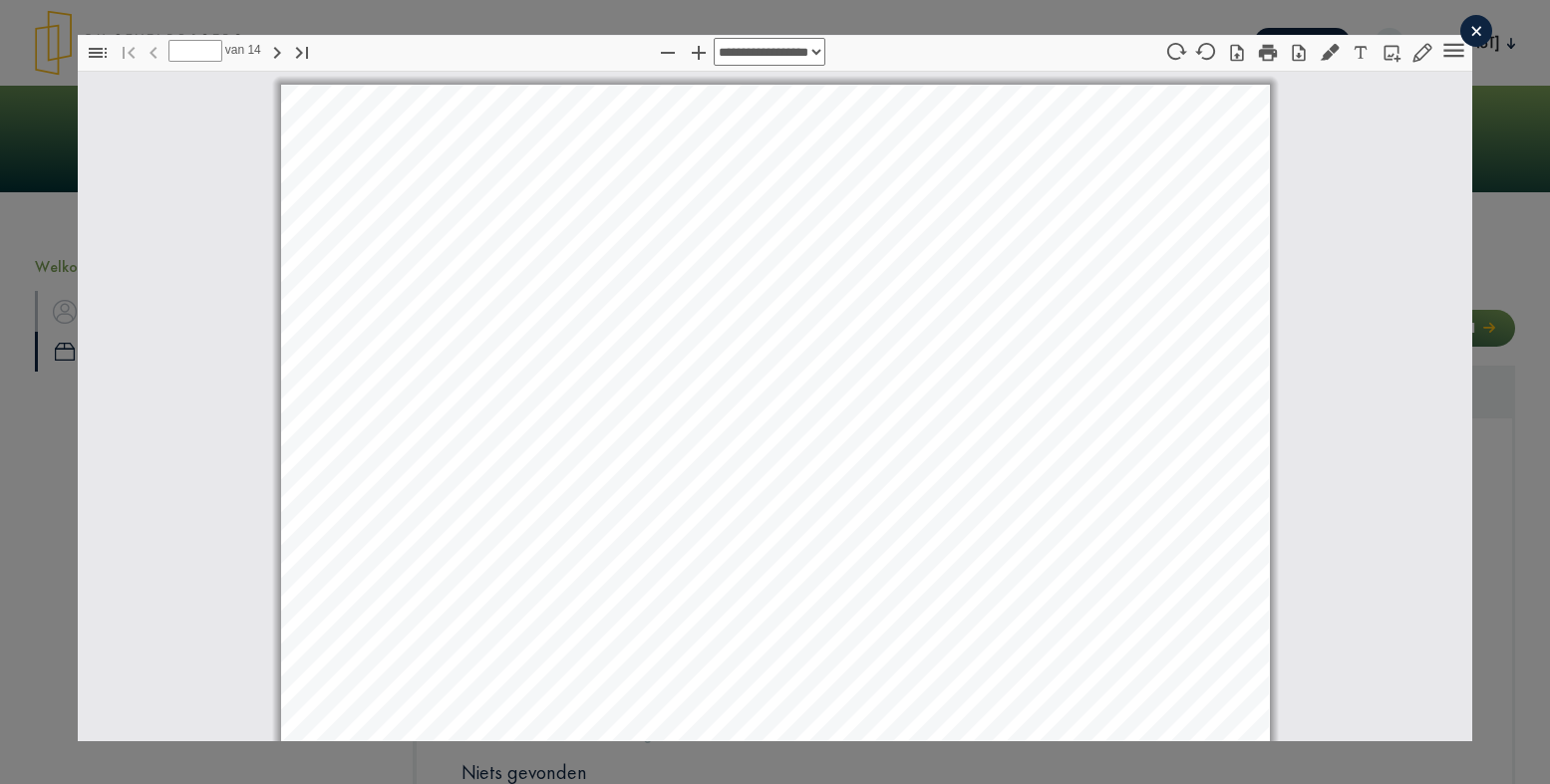 scroll, scrollTop: 0, scrollLeft: 0, axis: both 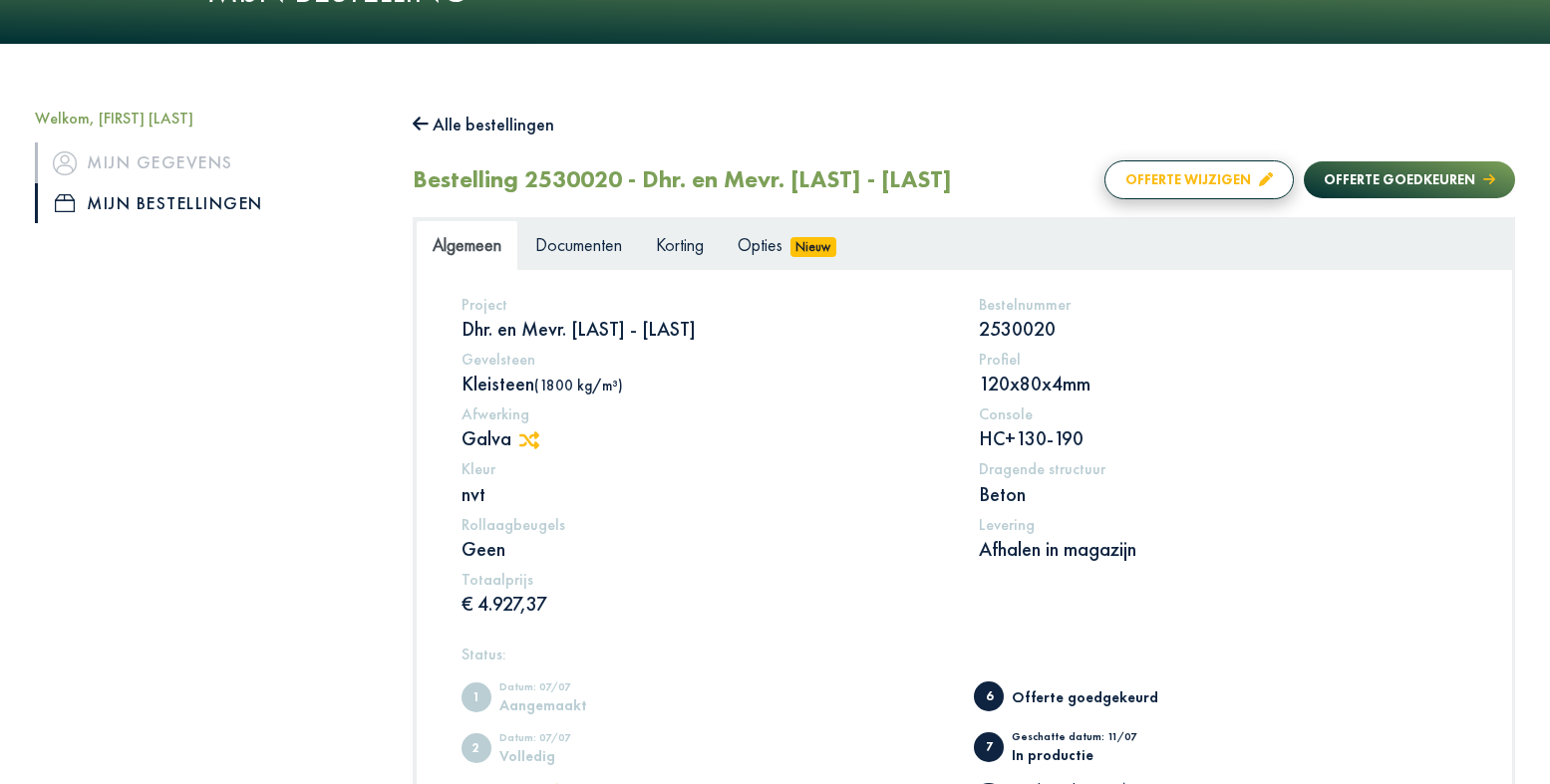 click on "Offerte wijzigen" at bounding box center (1199, 179) 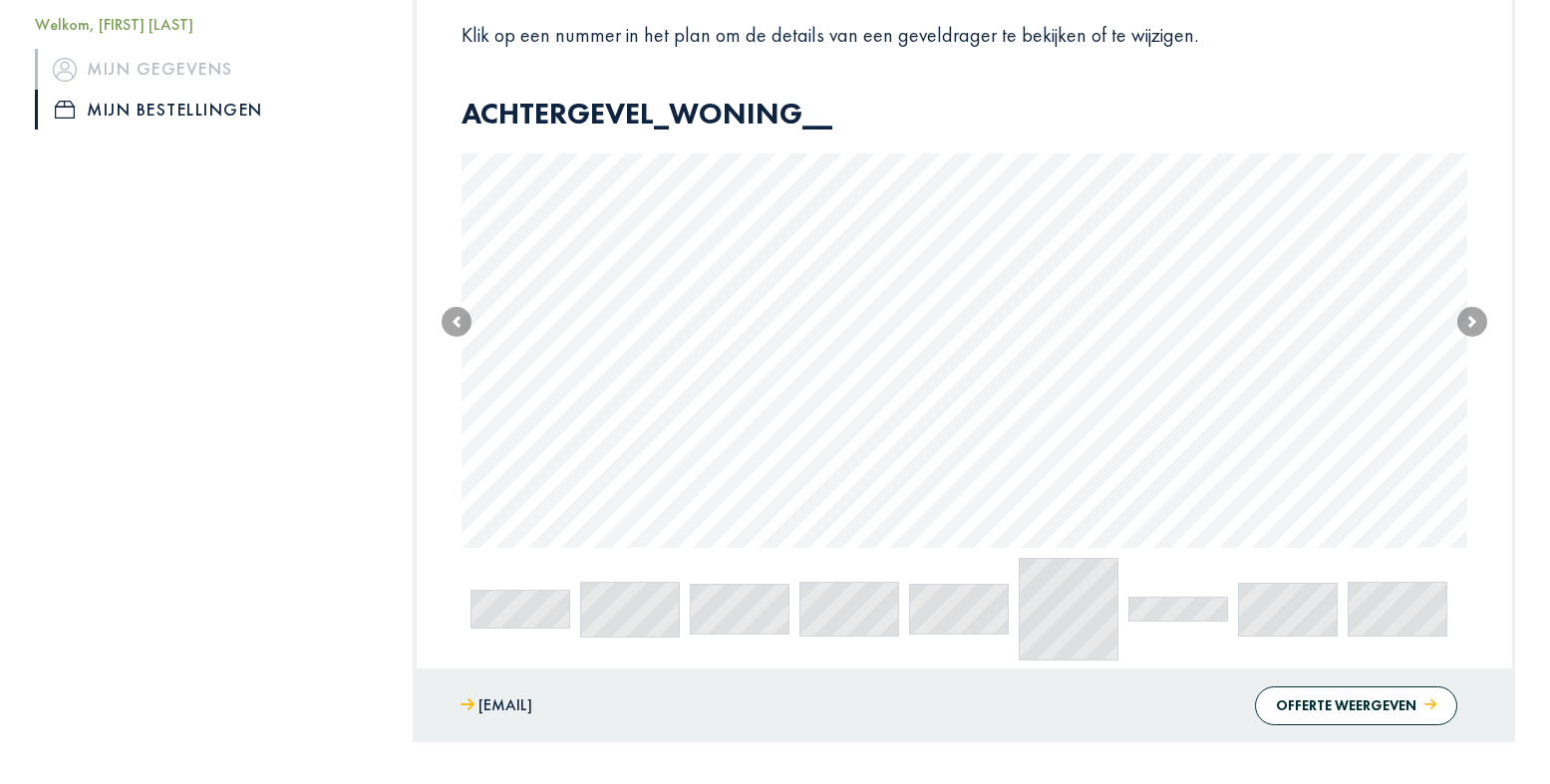 scroll, scrollTop: 422, scrollLeft: 0, axis: vertical 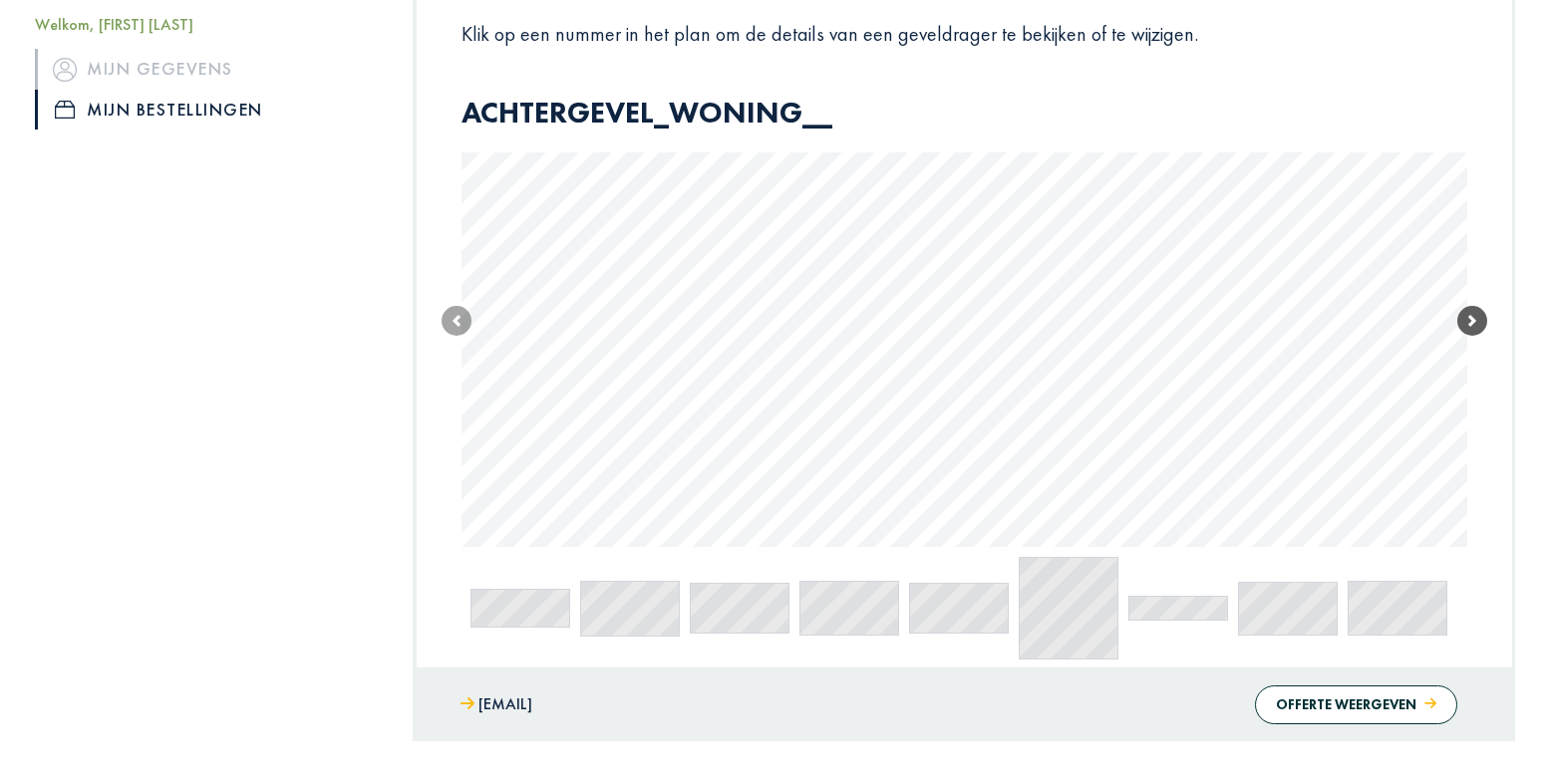 click at bounding box center (1472, 321) 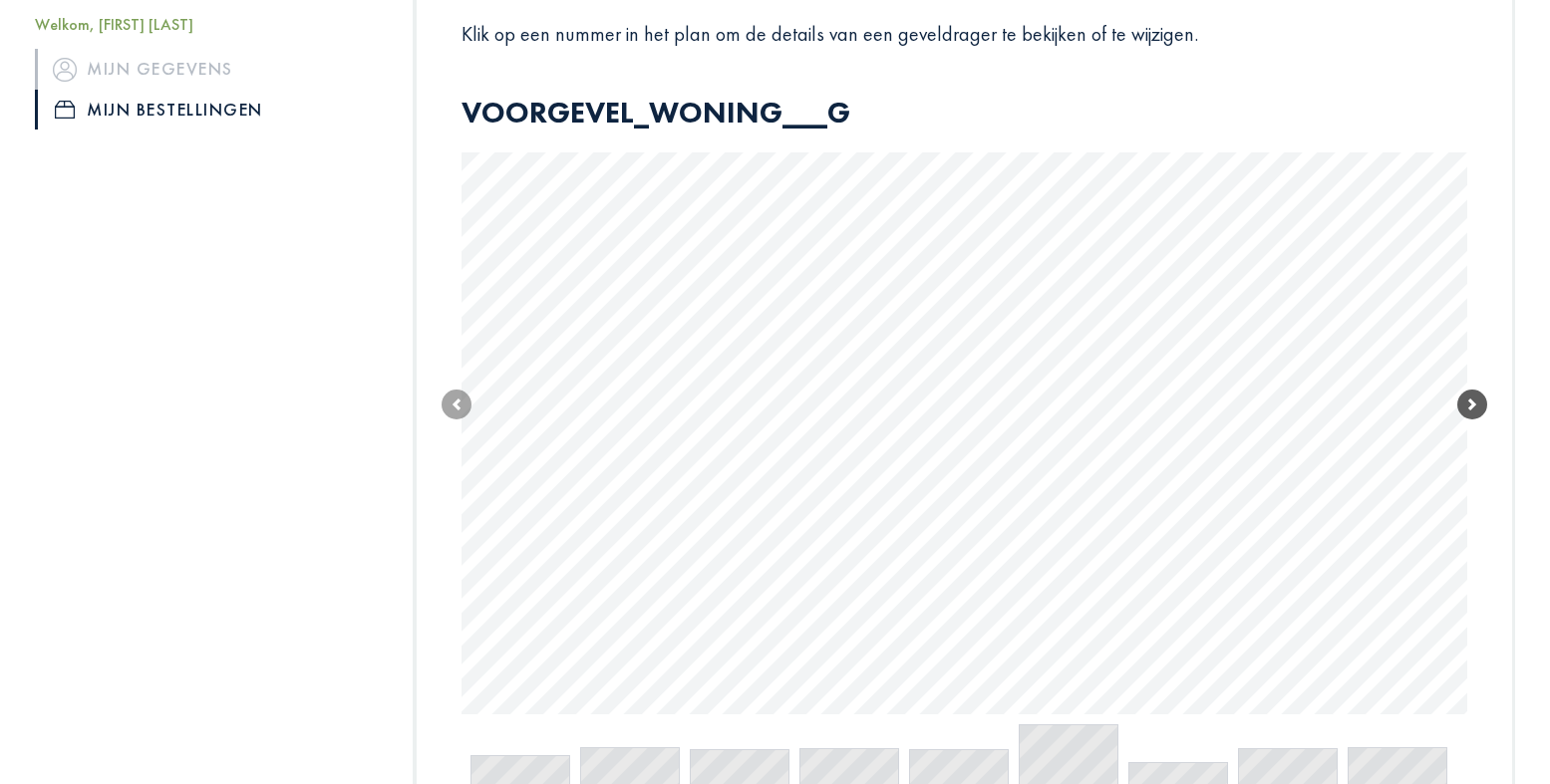 click at bounding box center (1472, 404) 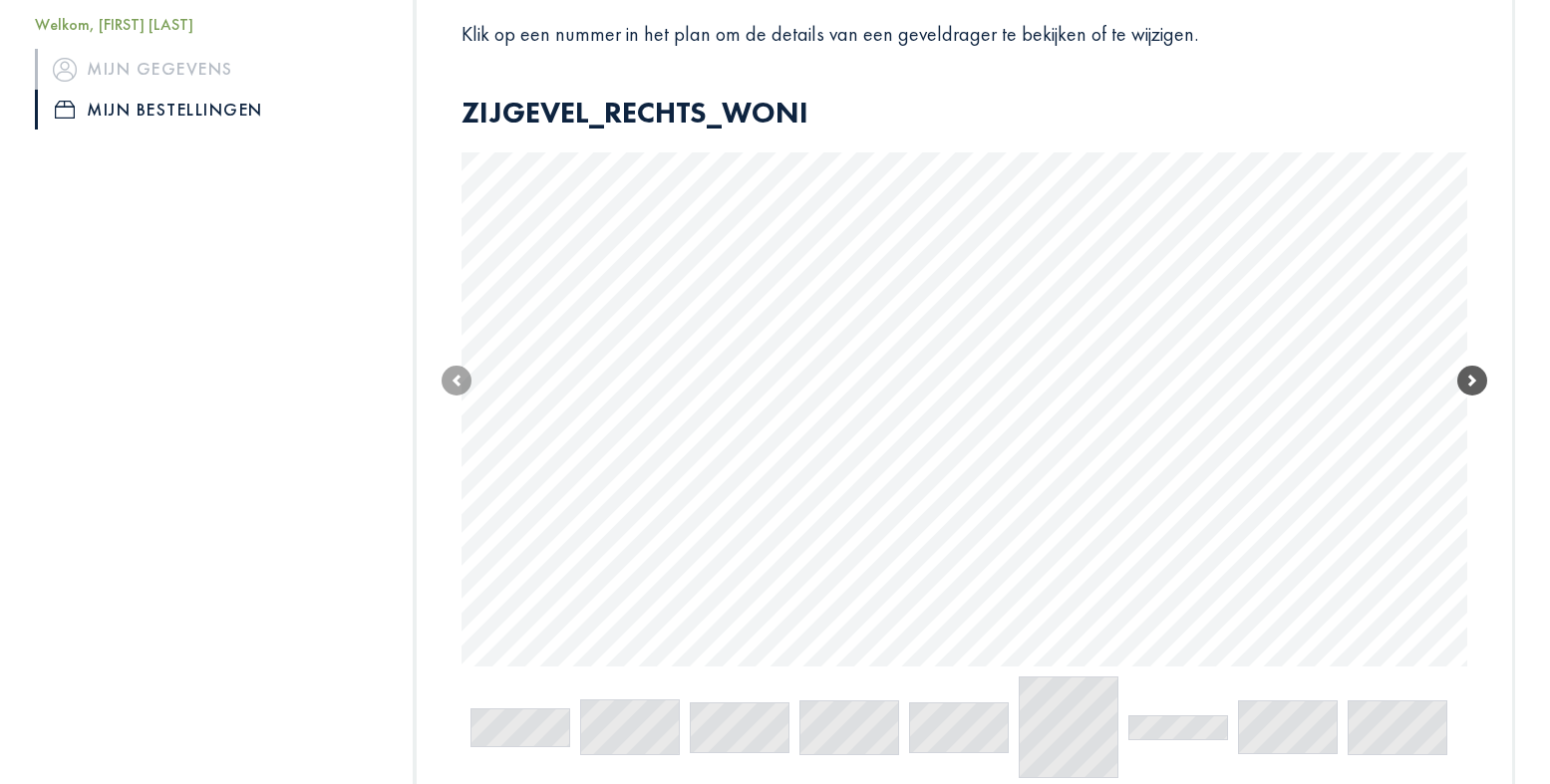 click at bounding box center (1472, 381) 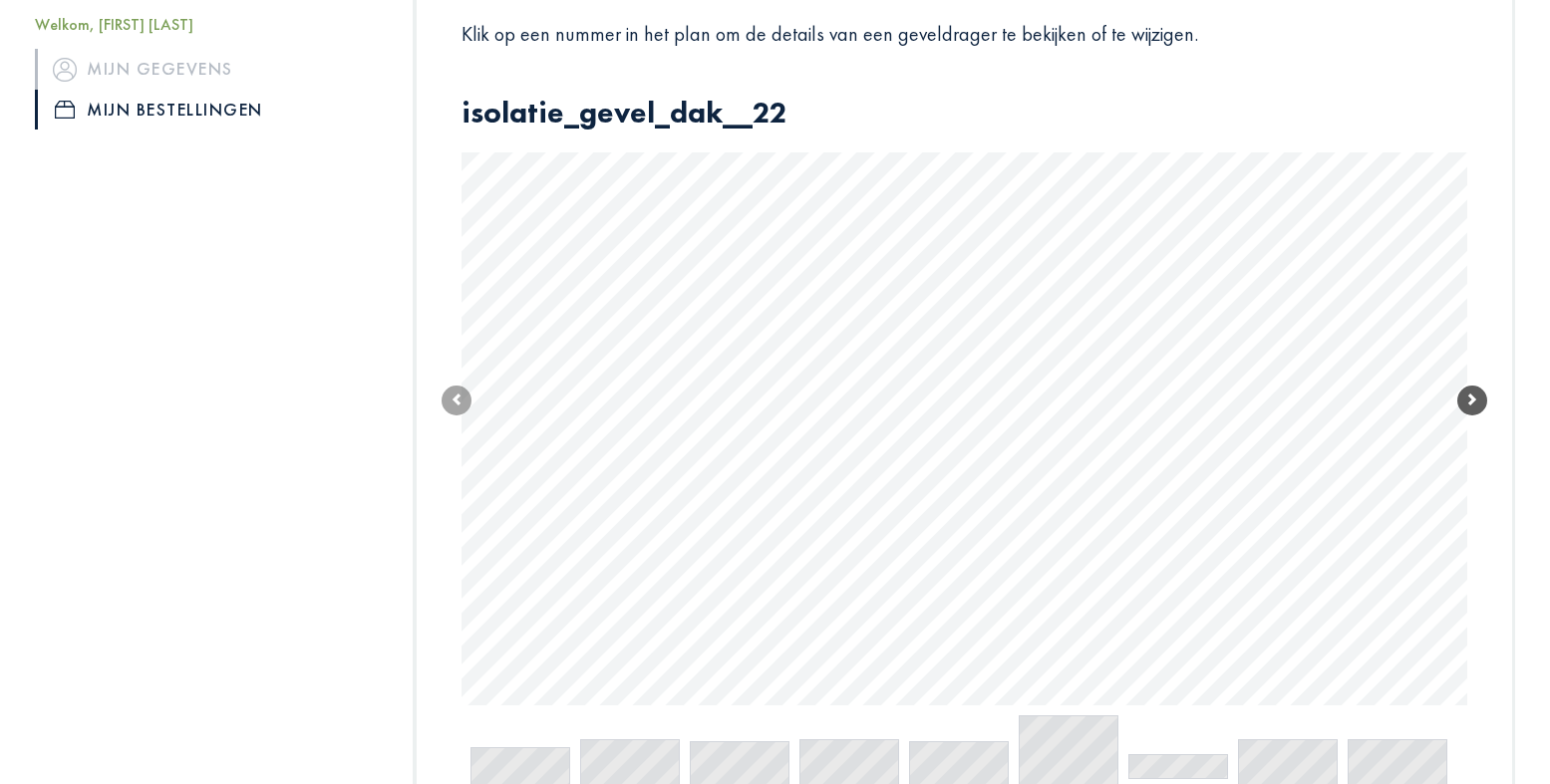 click at bounding box center (1472, 400) 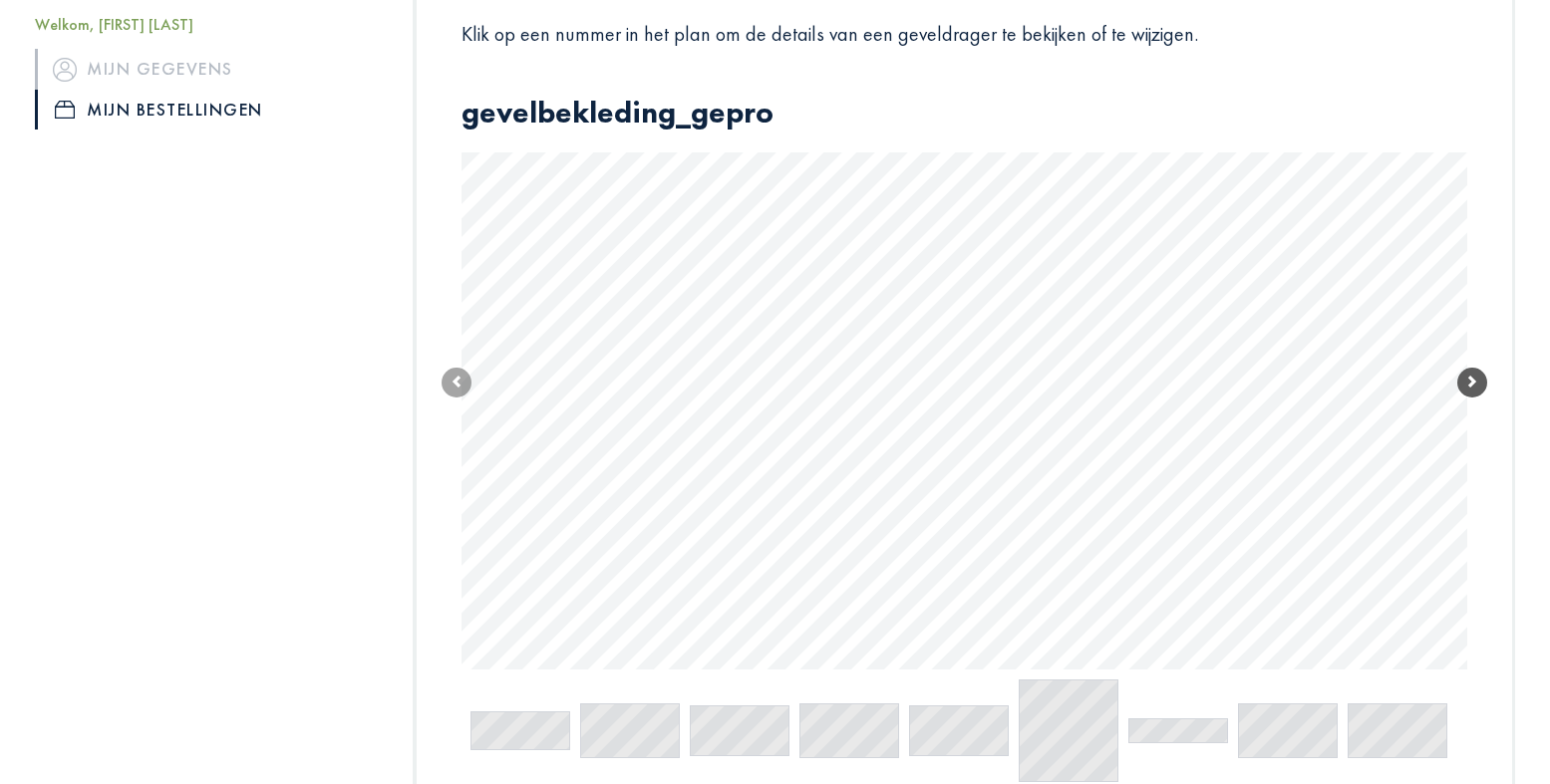 click at bounding box center (1472, 383) 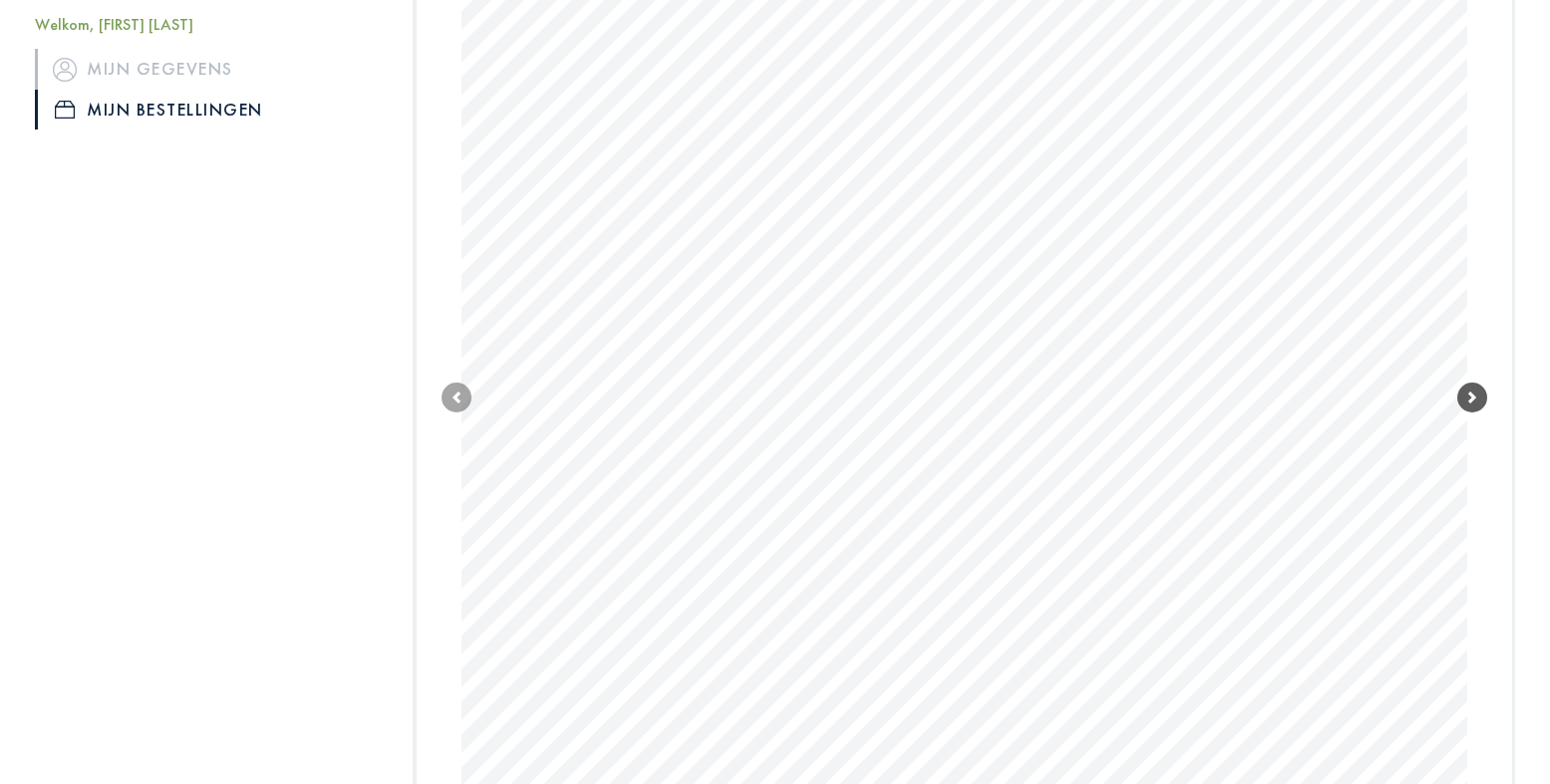 scroll, scrollTop: 665, scrollLeft: 0, axis: vertical 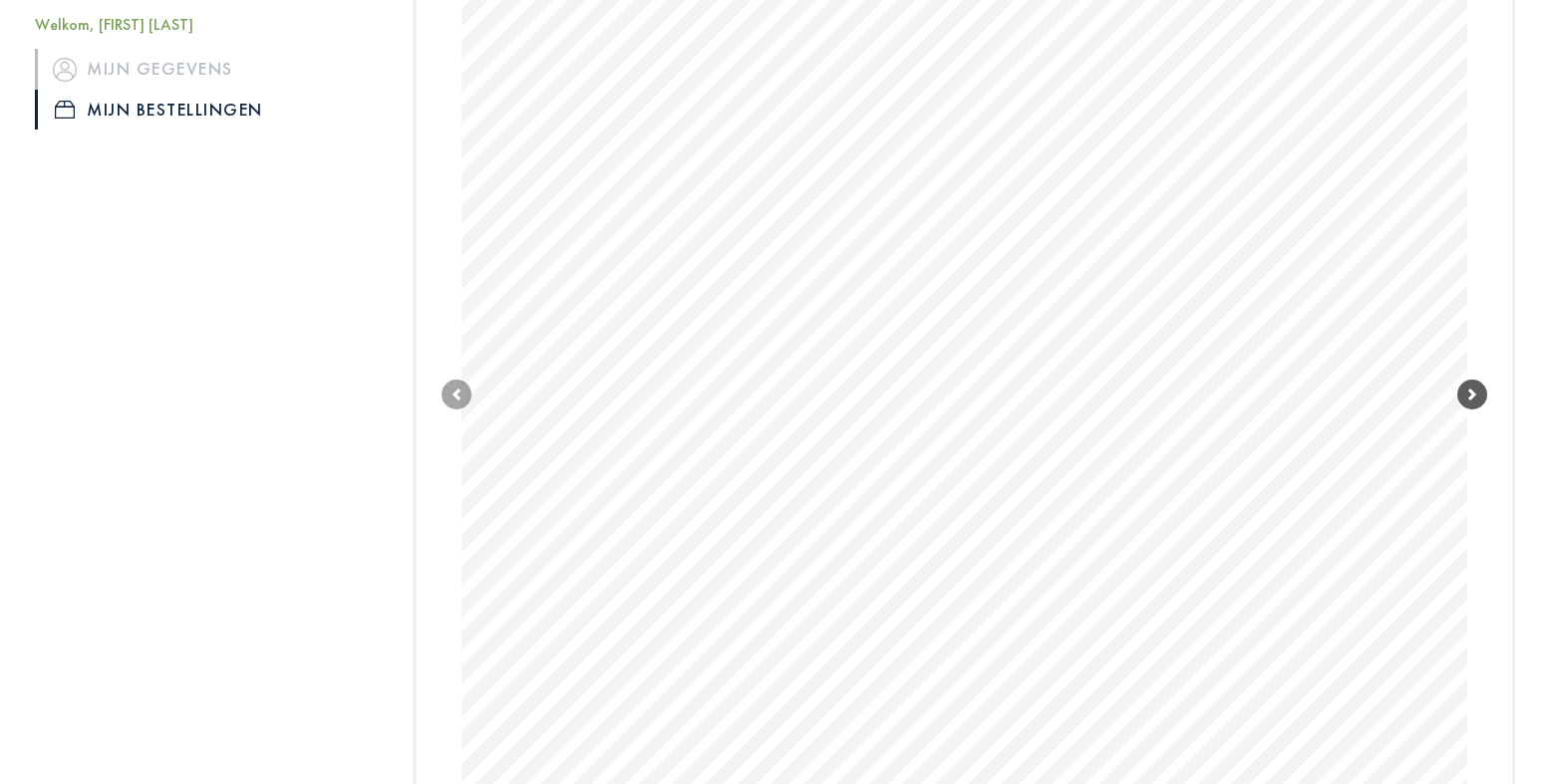 click at bounding box center (1472, 394) 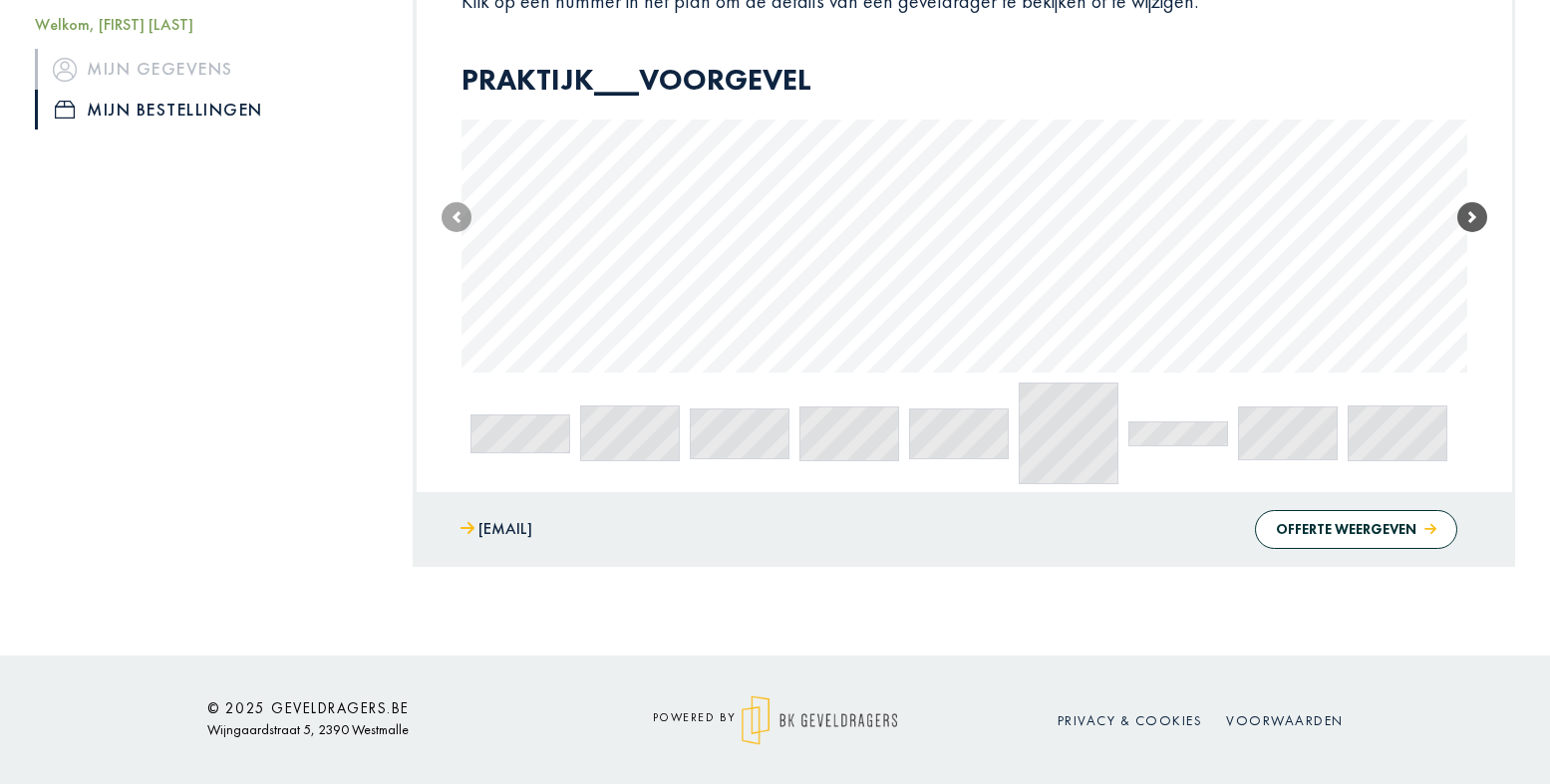 scroll, scrollTop: 454, scrollLeft: 0, axis: vertical 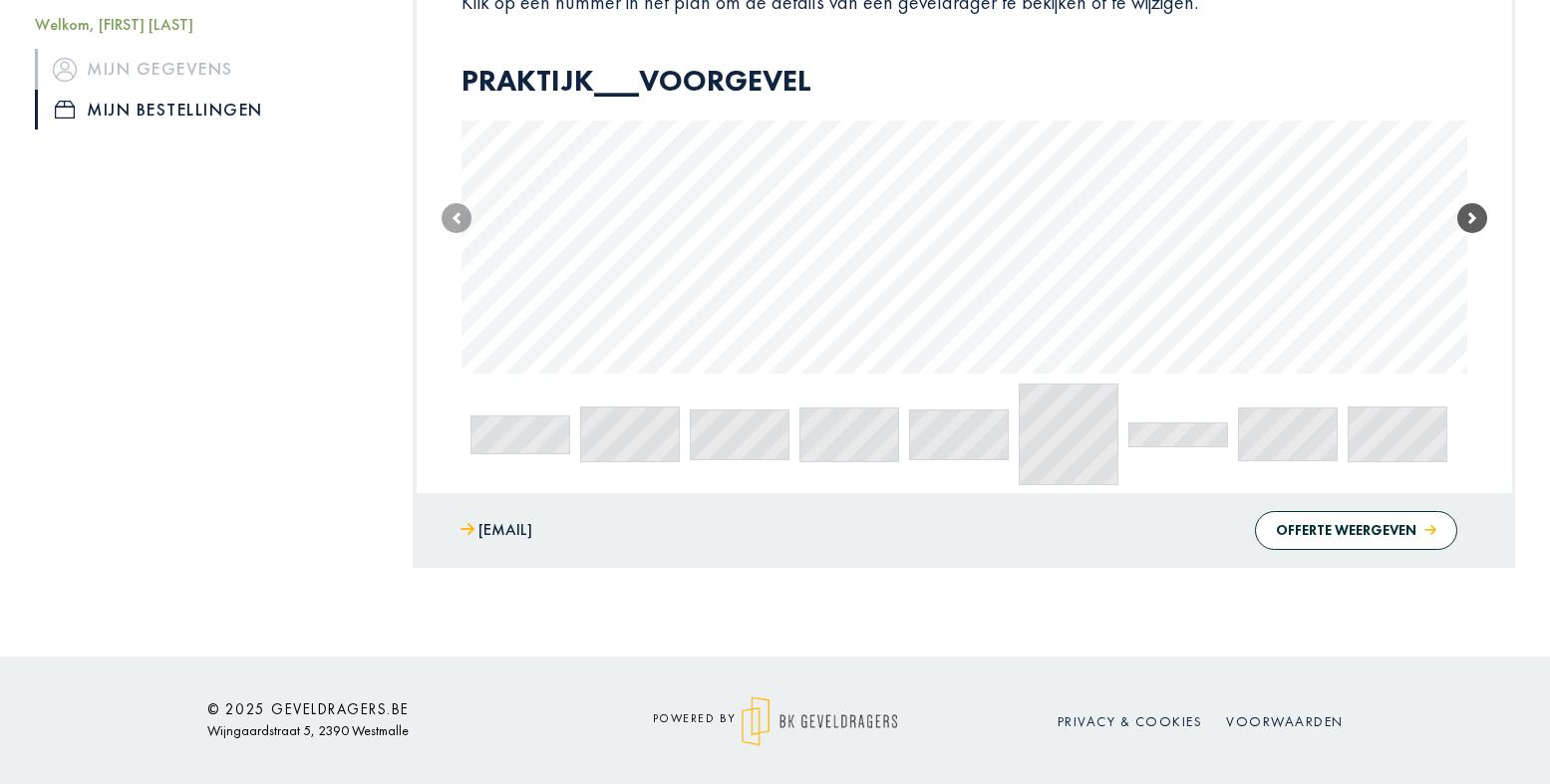 click at bounding box center (1472, 218) 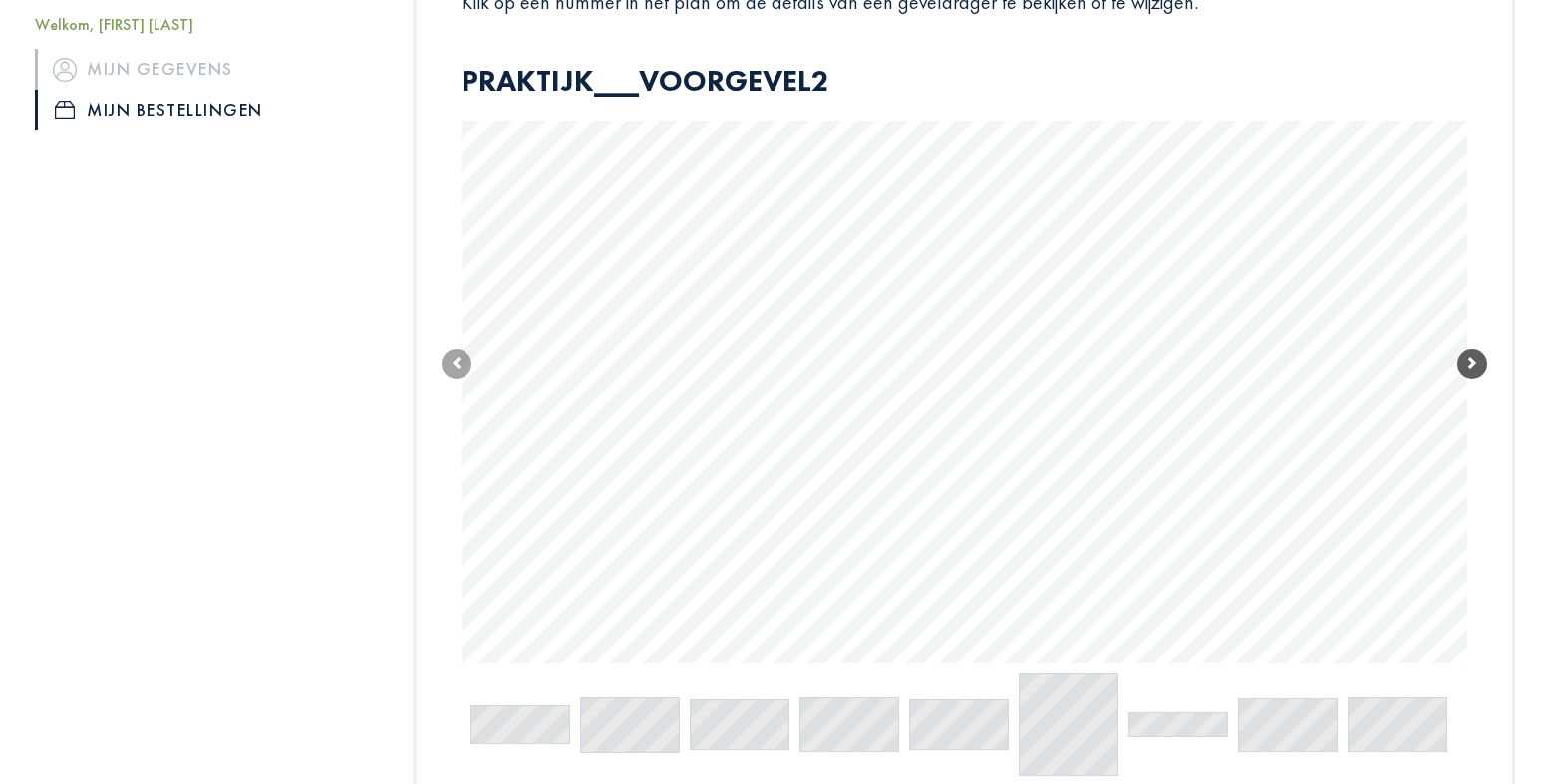 click at bounding box center (1472, 364) 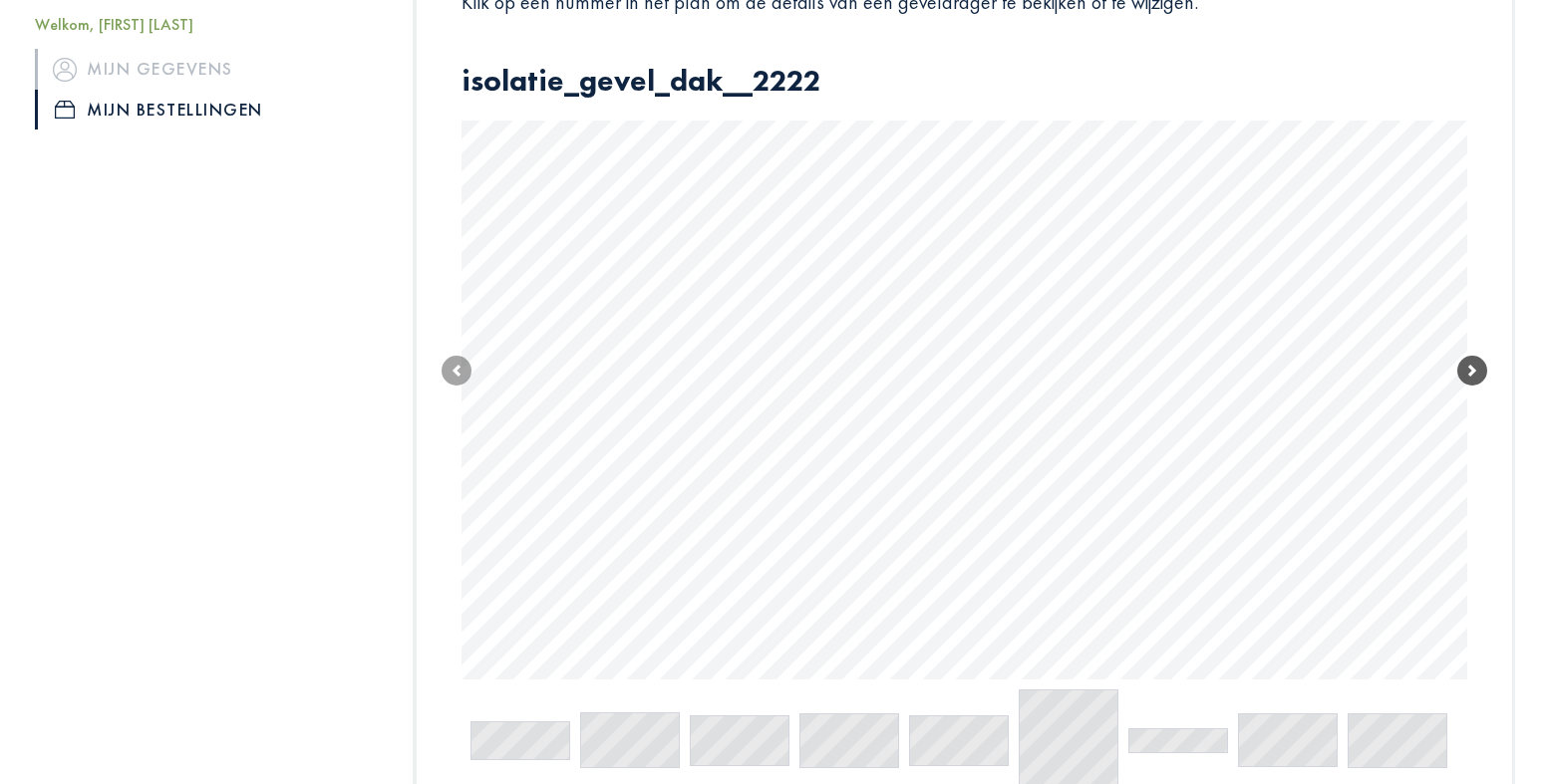 click at bounding box center [1472, 371] 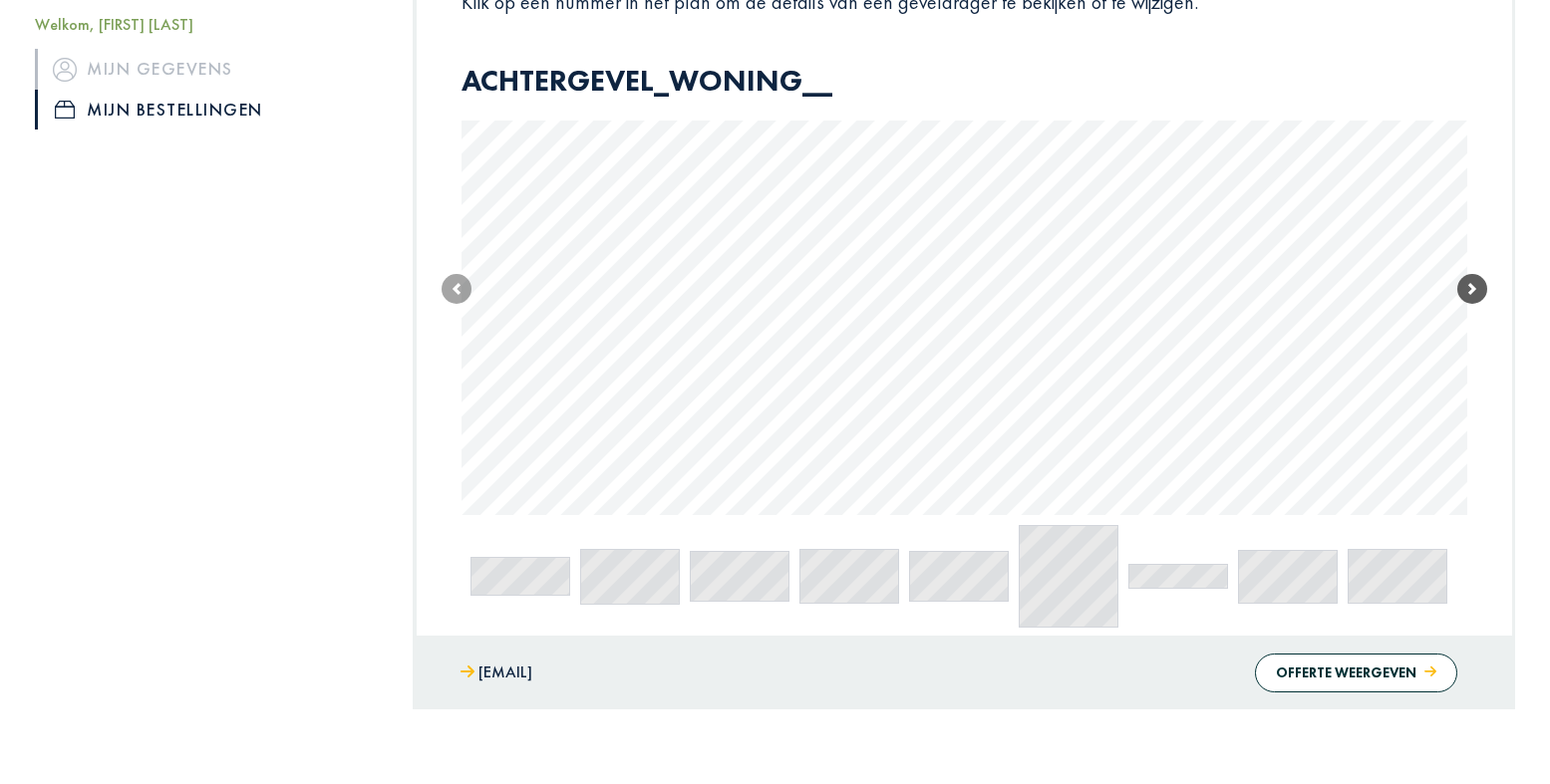 click at bounding box center (1472, 289) 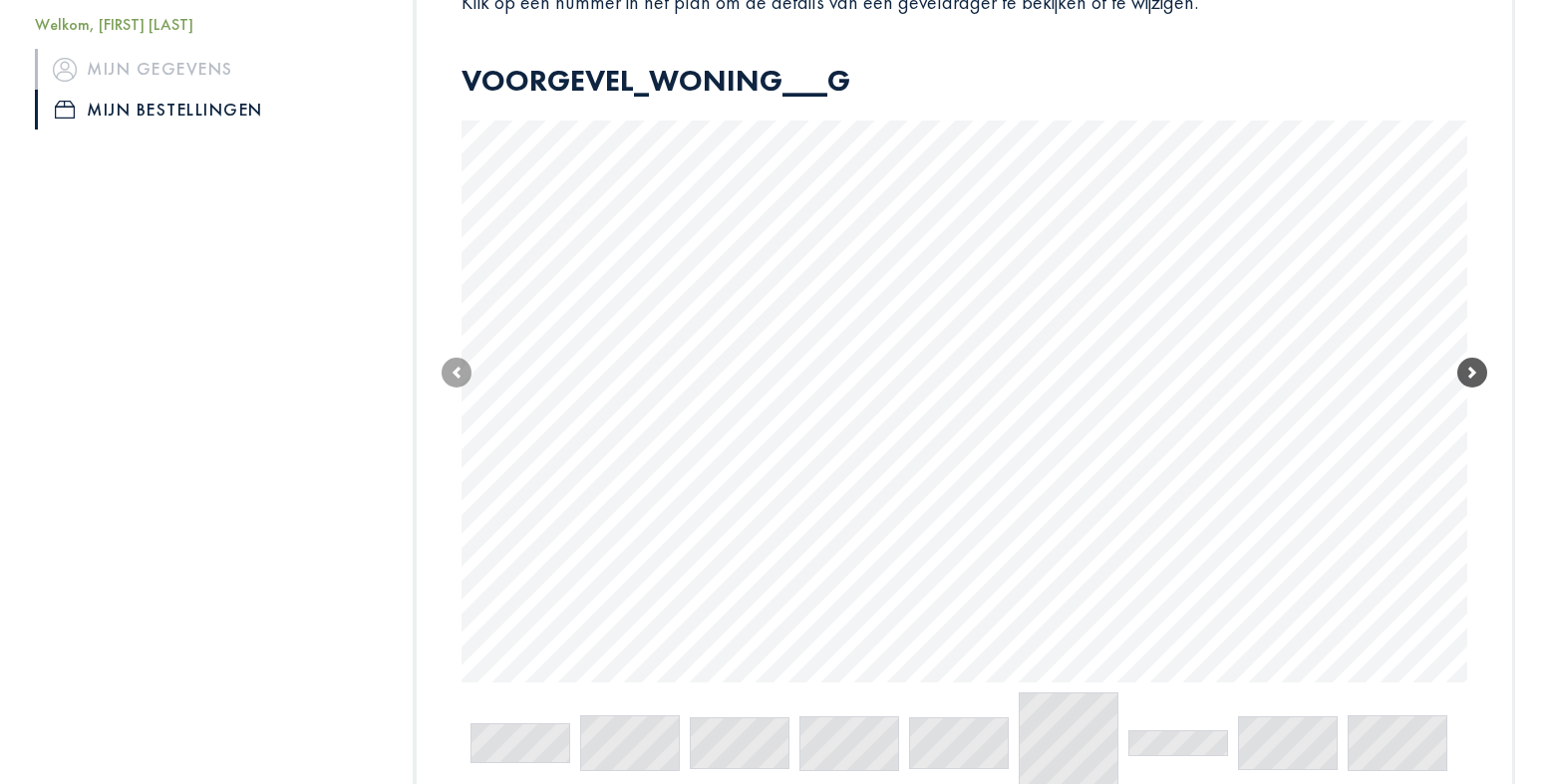 click at bounding box center (1472, 373) 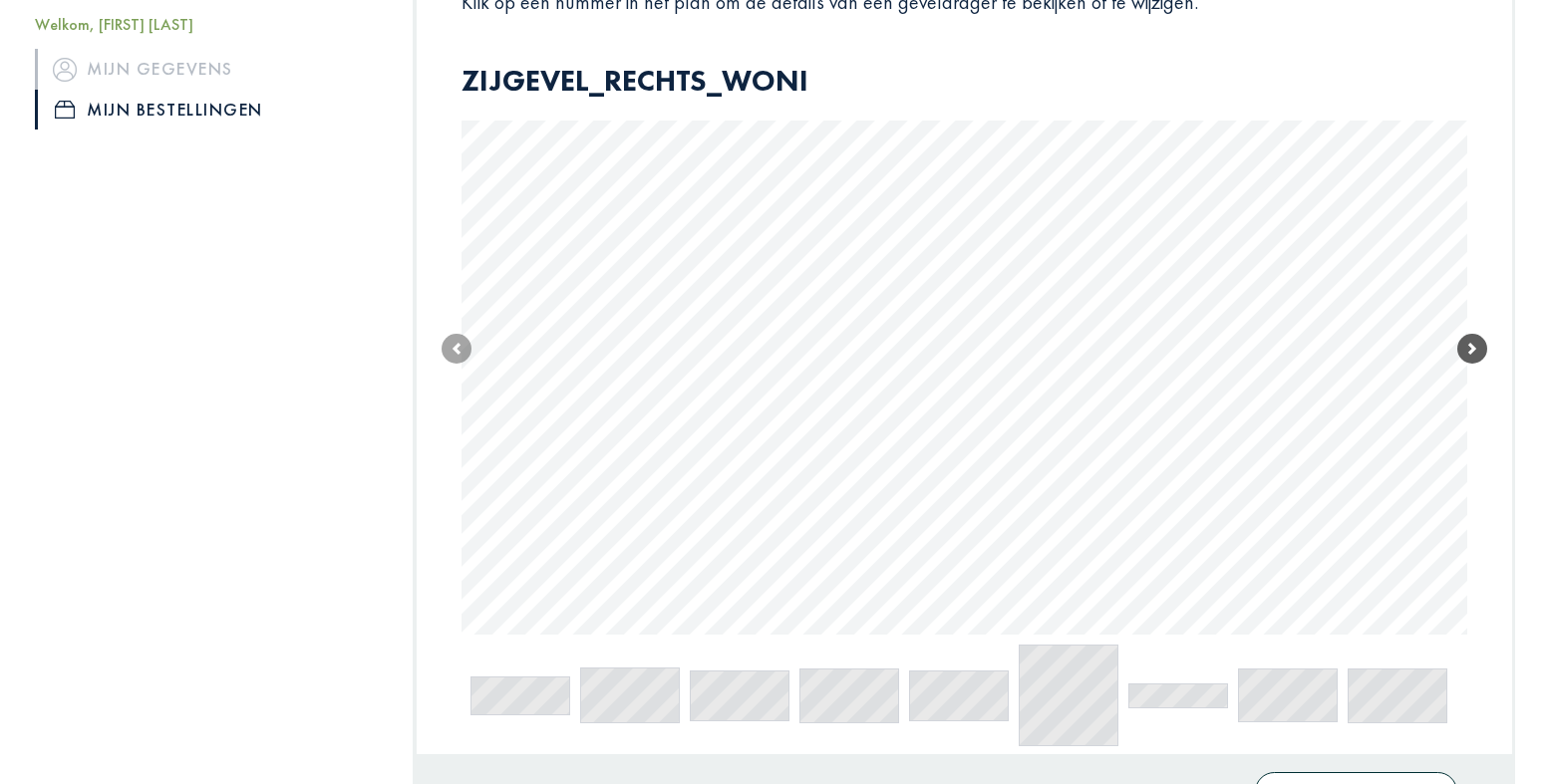 click at bounding box center (1472, 349) 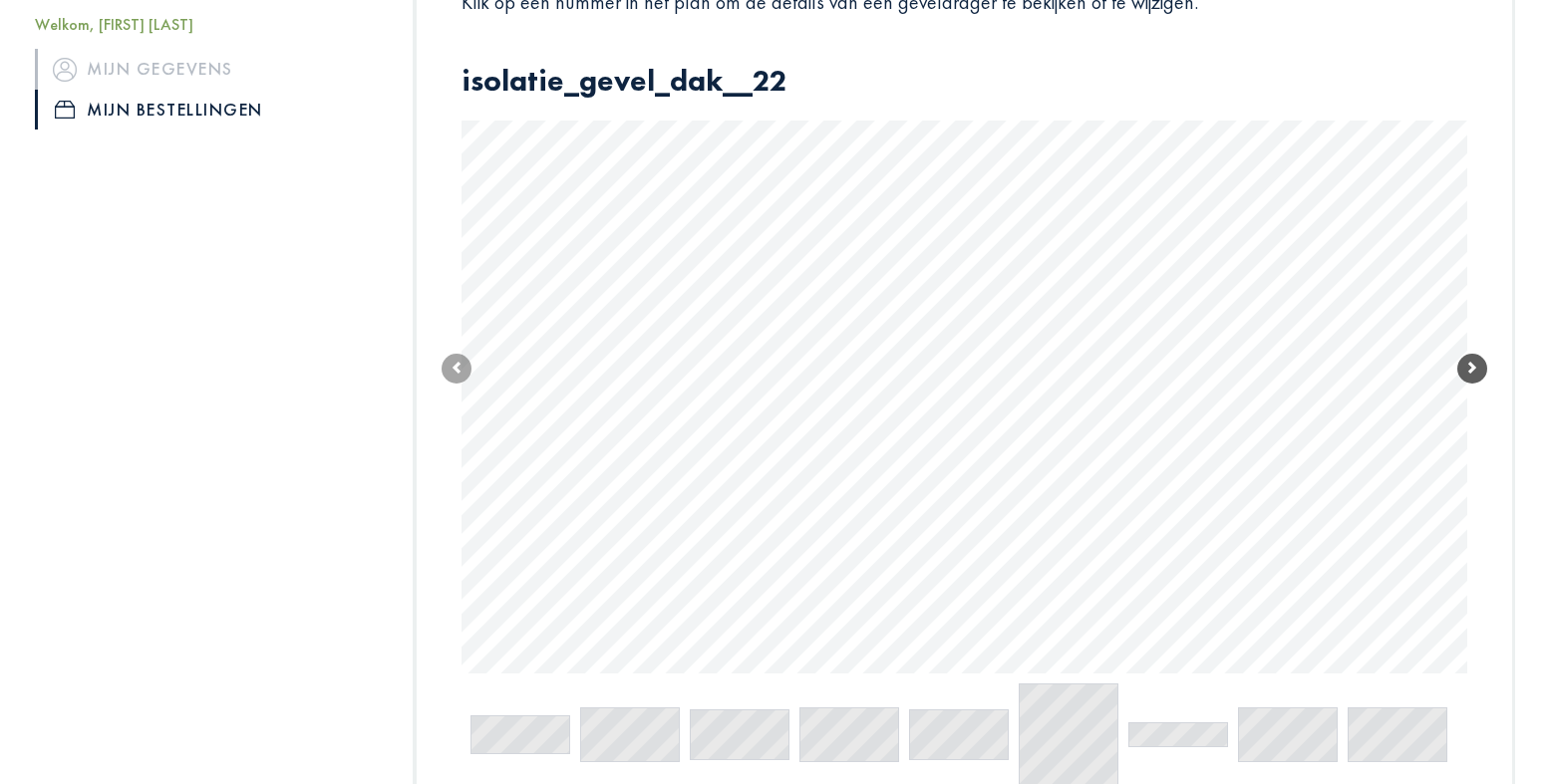 click at bounding box center [1472, 369] 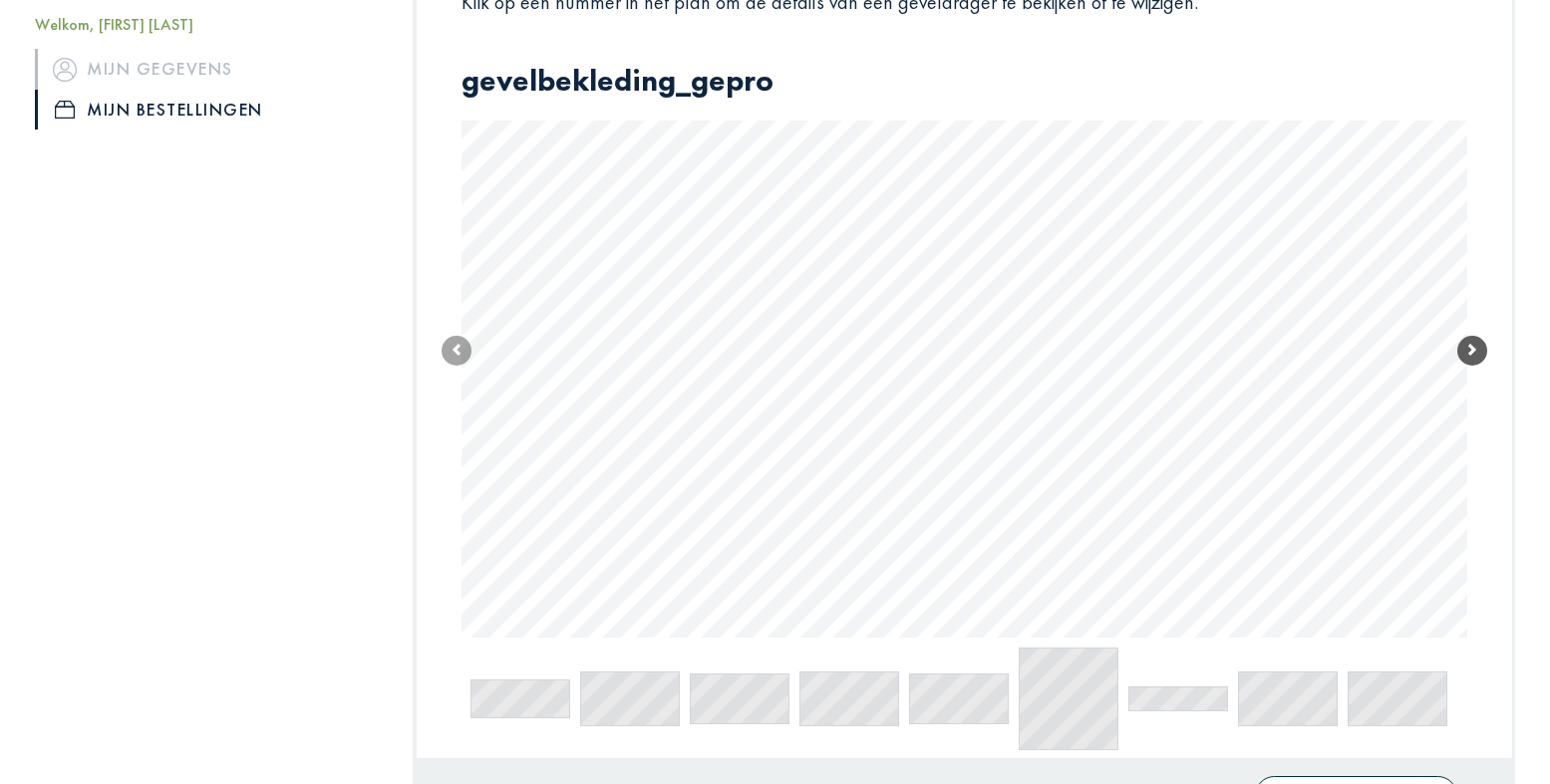 click at bounding box center (1472, 351) 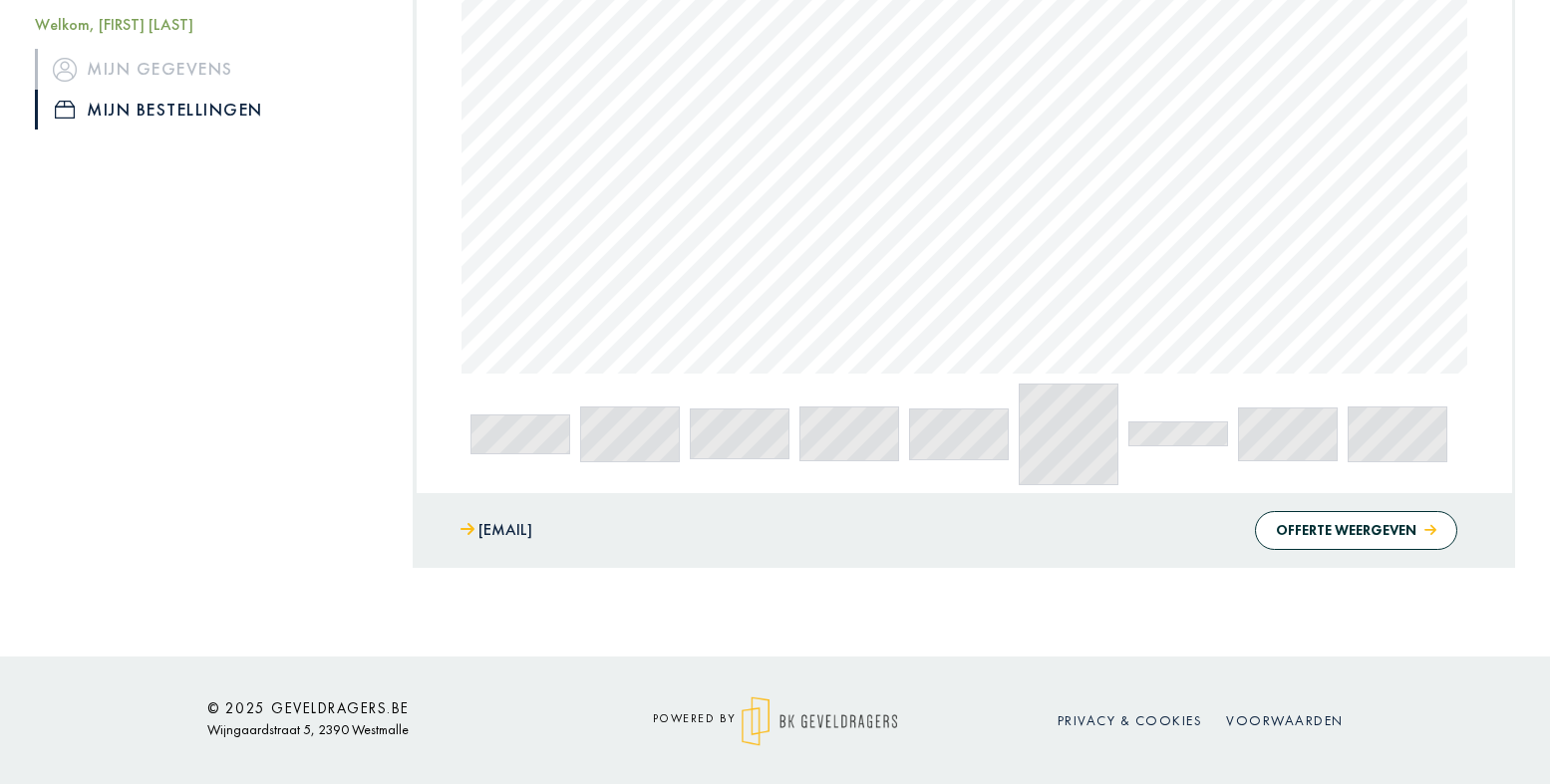 scroll, scrollTop: 1228, scrollLeft: 0, axis: vertical 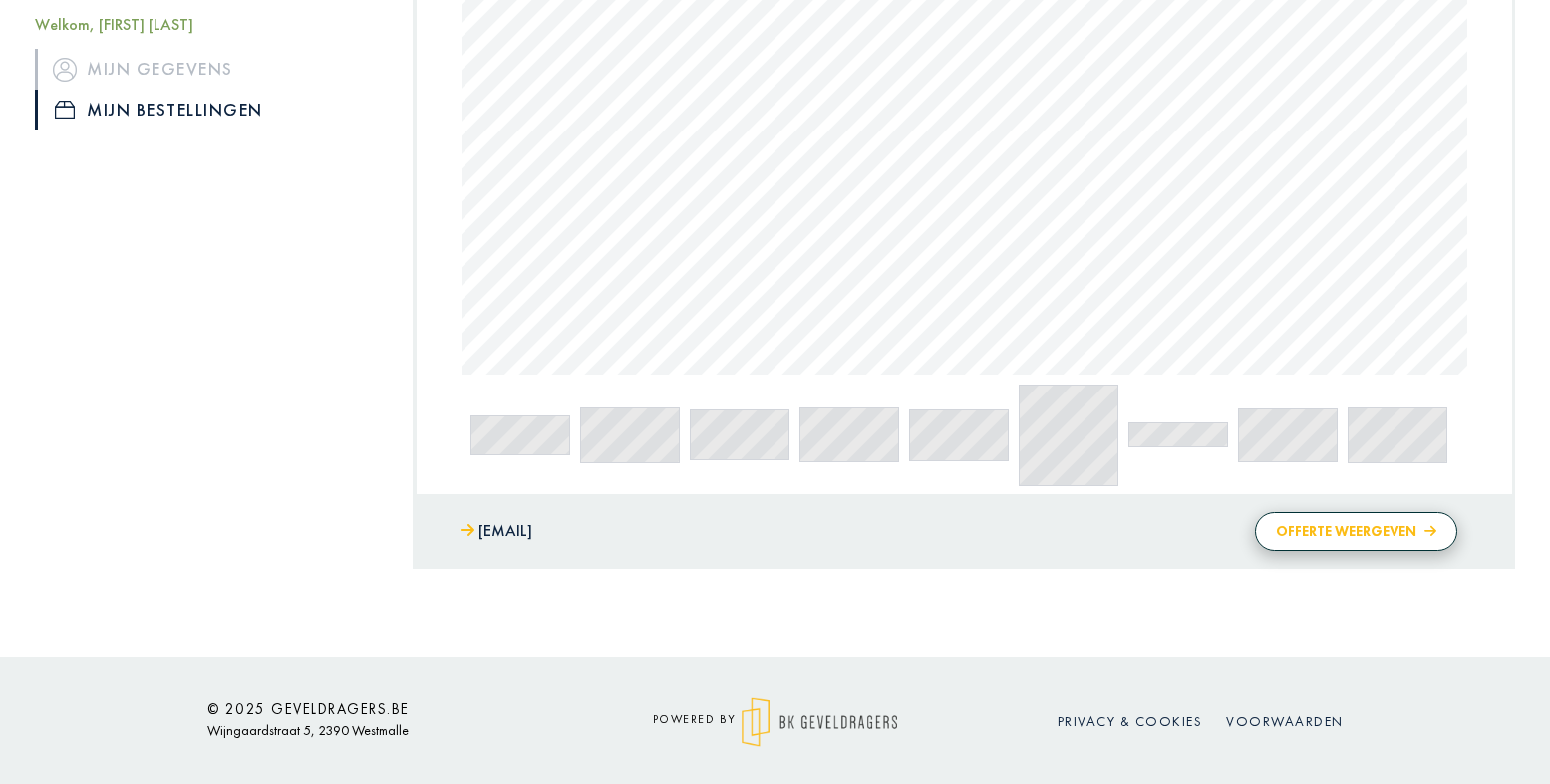 click on "Offerte weergeven" at bounding box center [1356, 531] 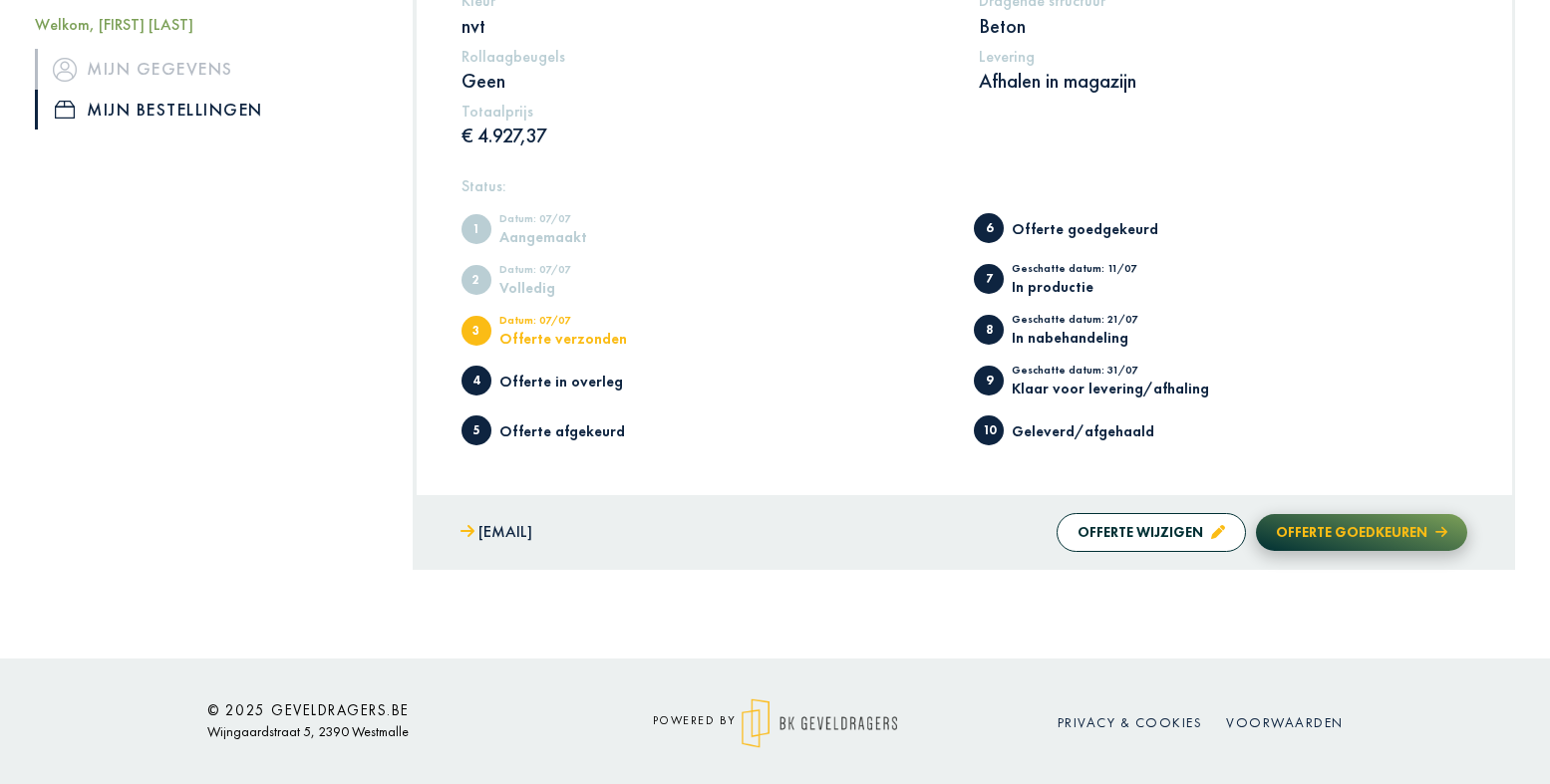 click on "Offerte goedkeuren" at bounding box center [1362, 532] 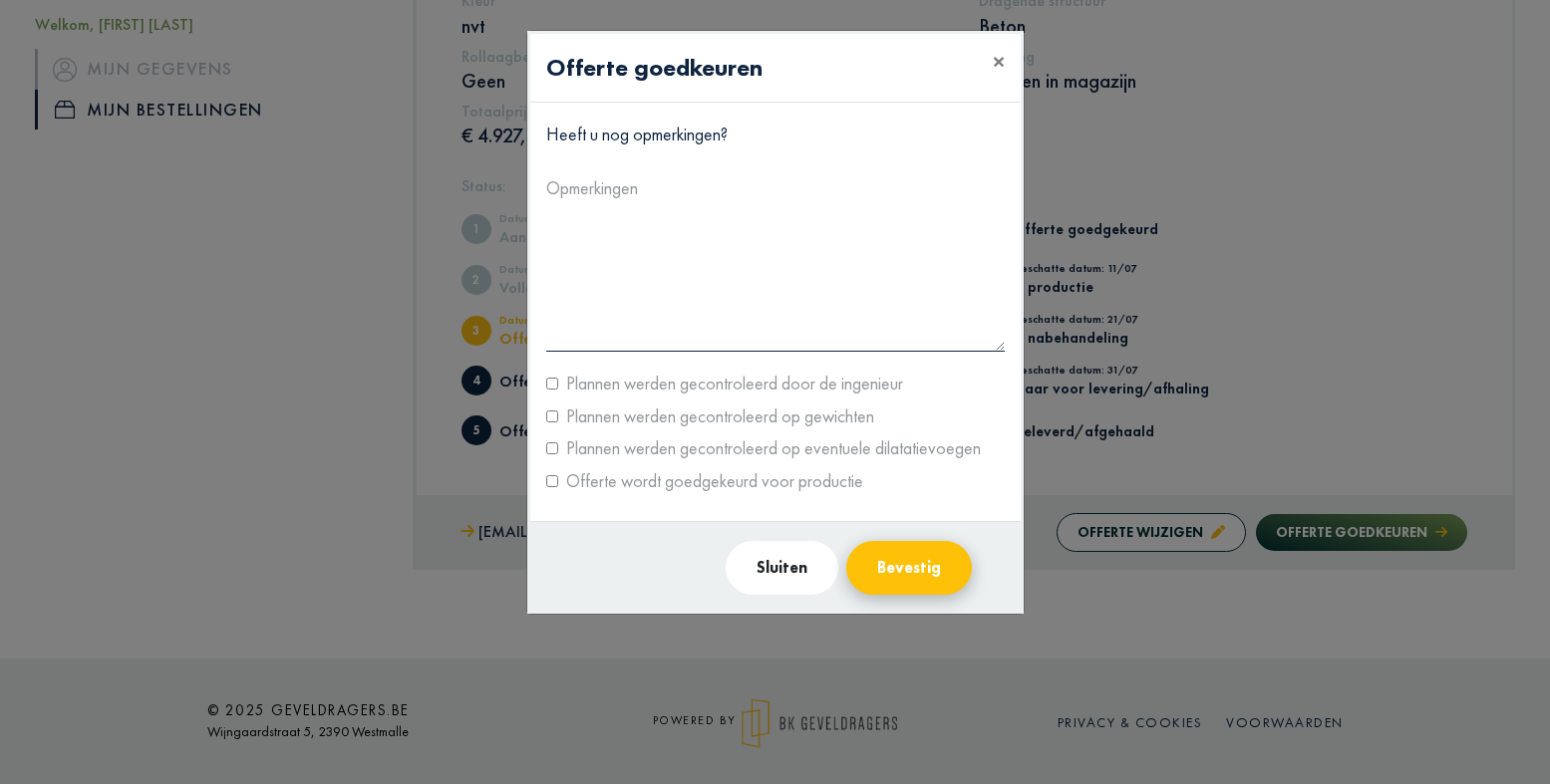 click on "Bevestig" at bounding box center [909, 568] 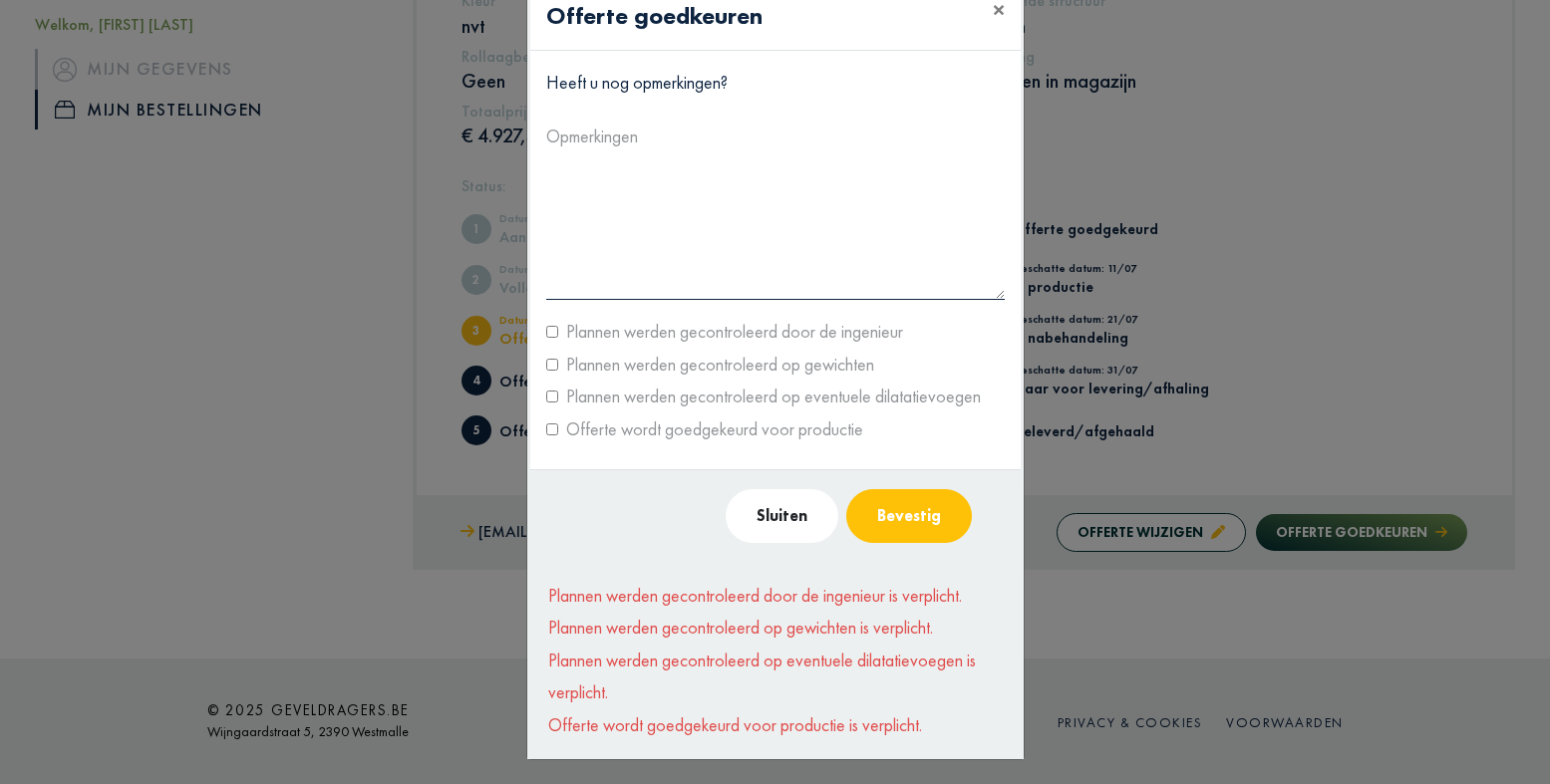 scroll, scrollTop: 51, scrollLeft: 0, axis: vertical 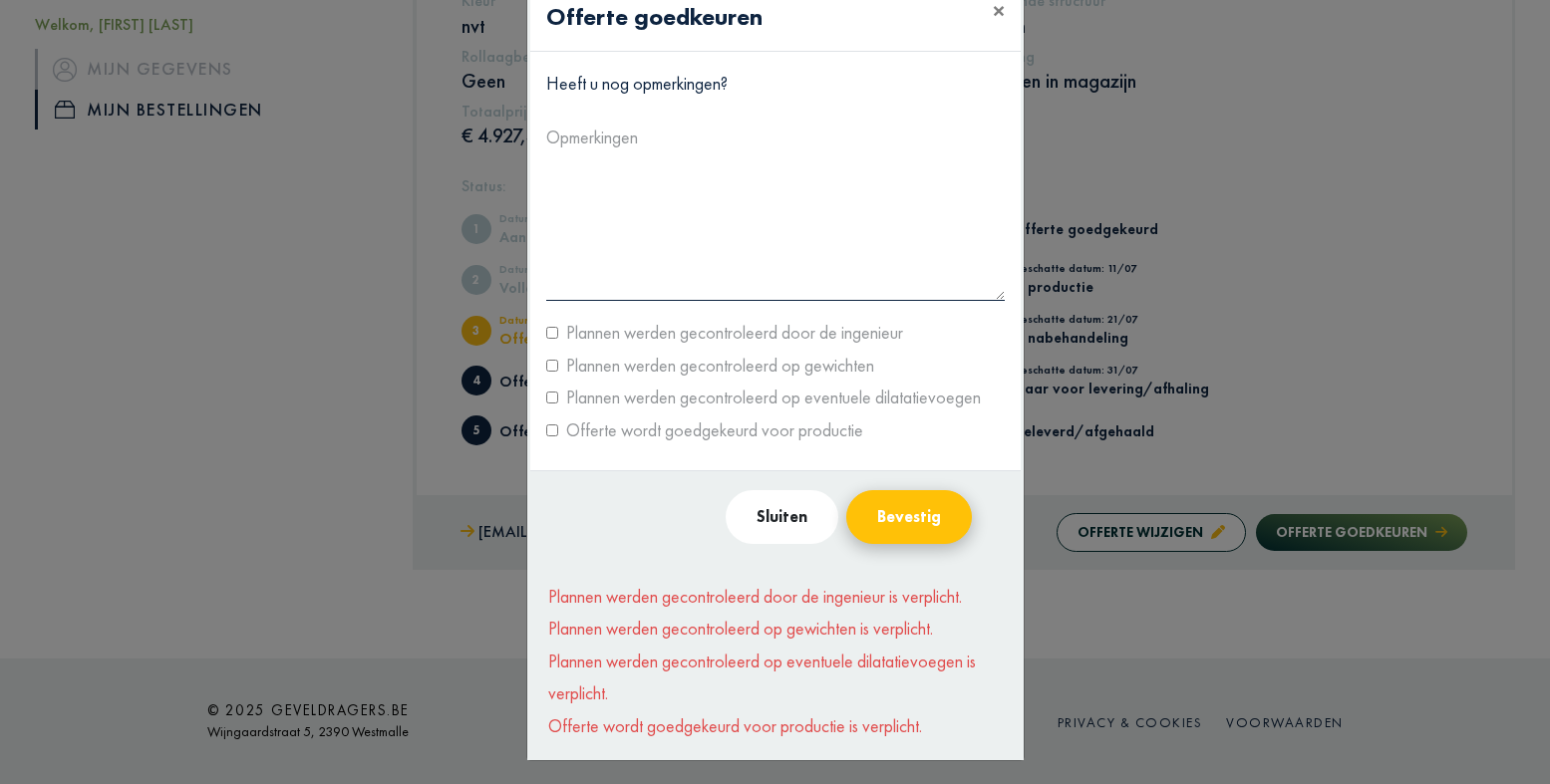 click on "Bevestig" at bounding box center (909, 517) 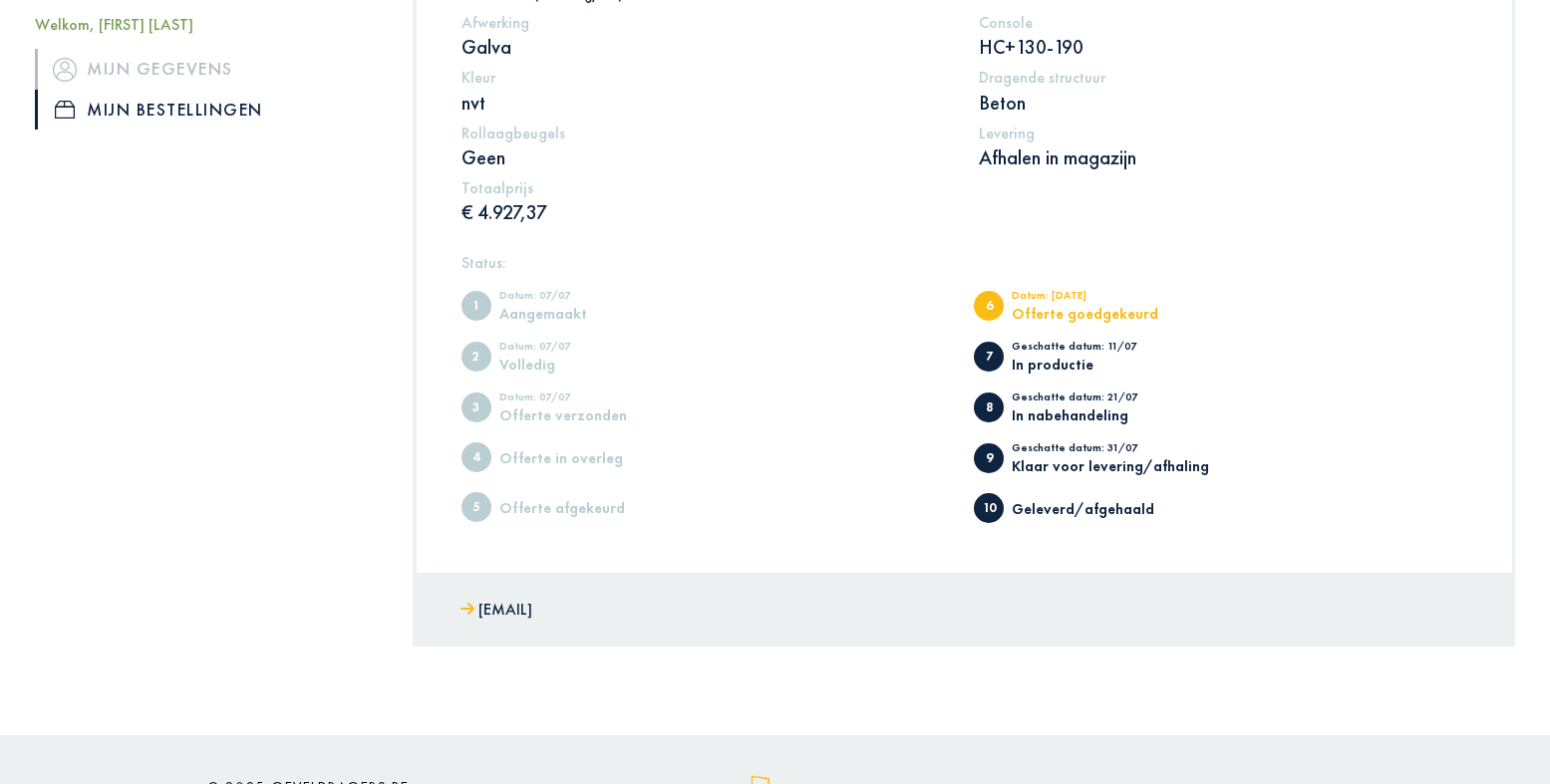scroll, scrollTop: 541, scrollLeft: 0, axis: vertical 